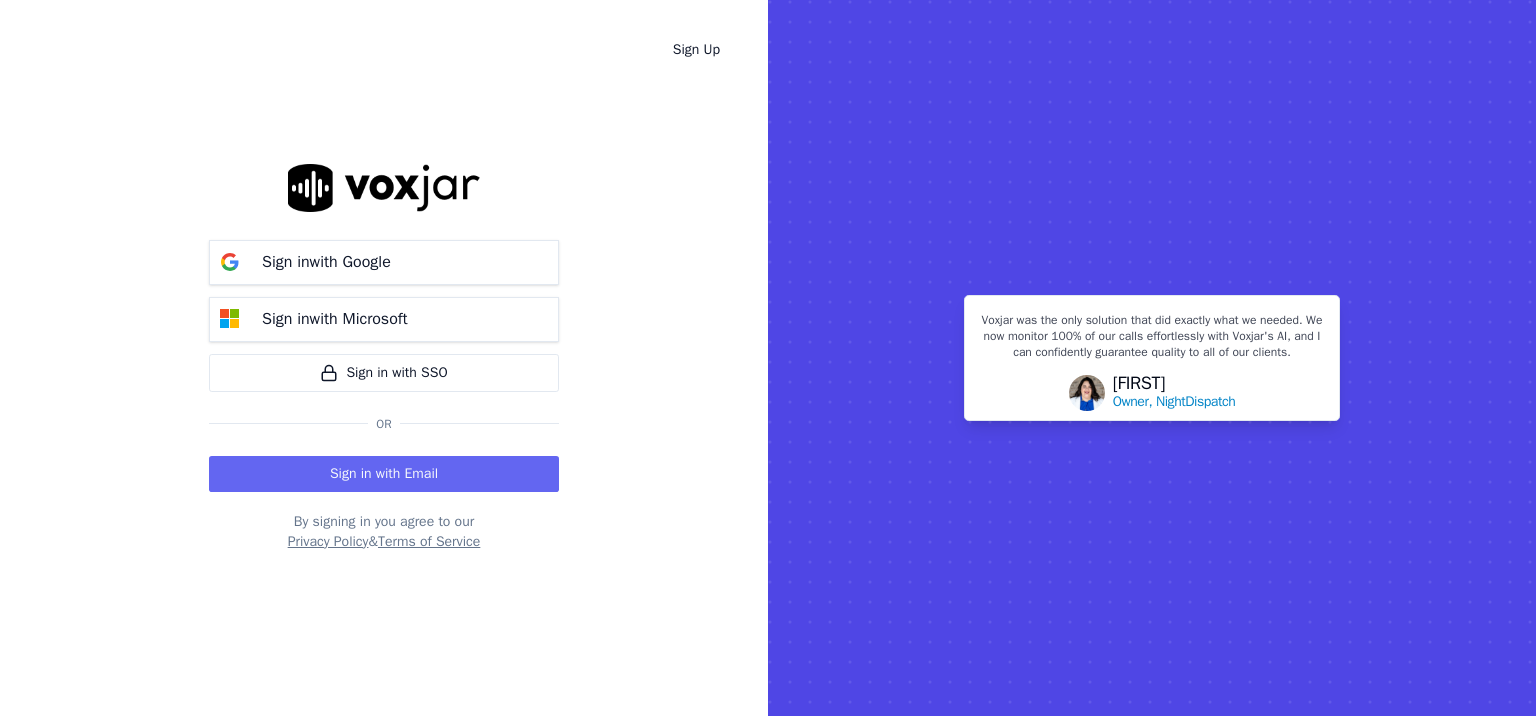 scroll, scrollTop: 0, scrollLeft: 0, axis: both 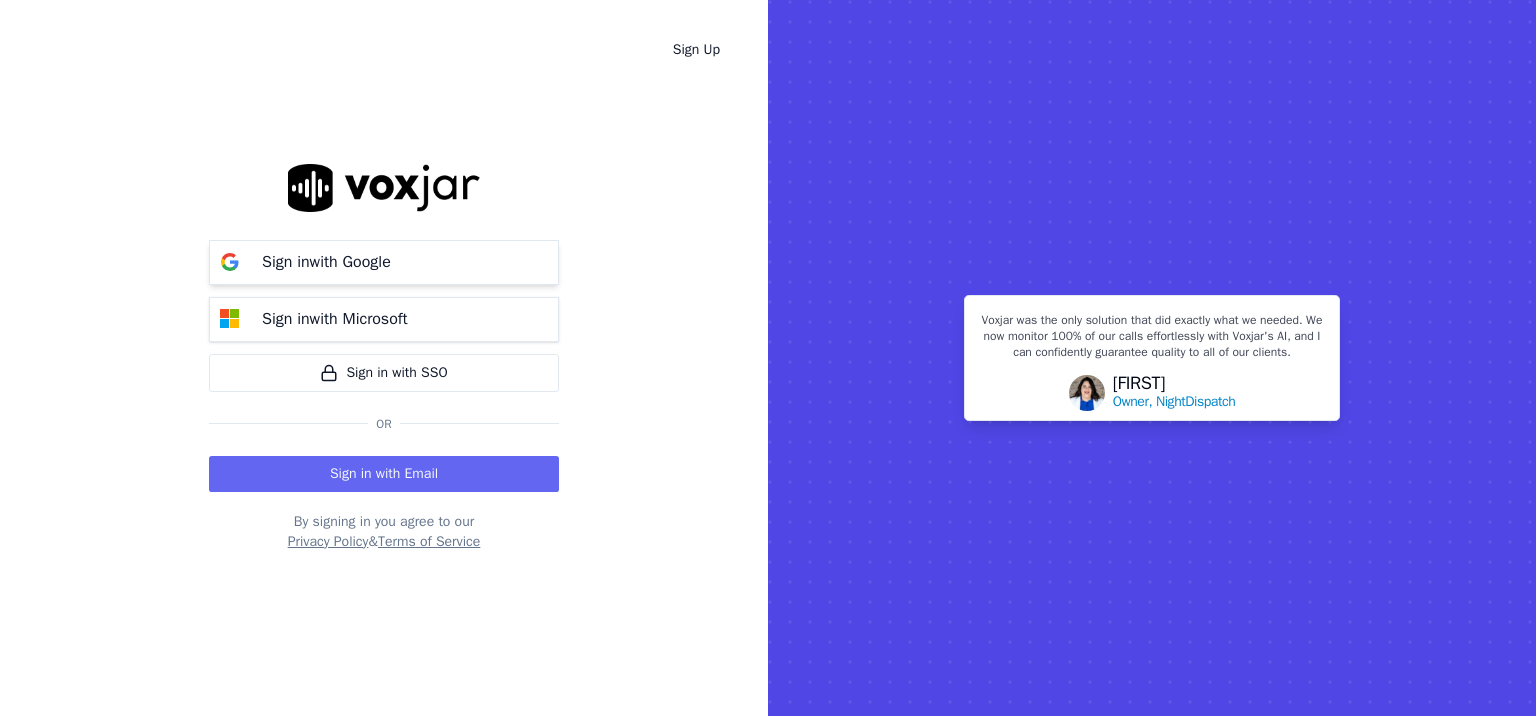 click on "Sign in  with Google" at bounding box center [384, 262] 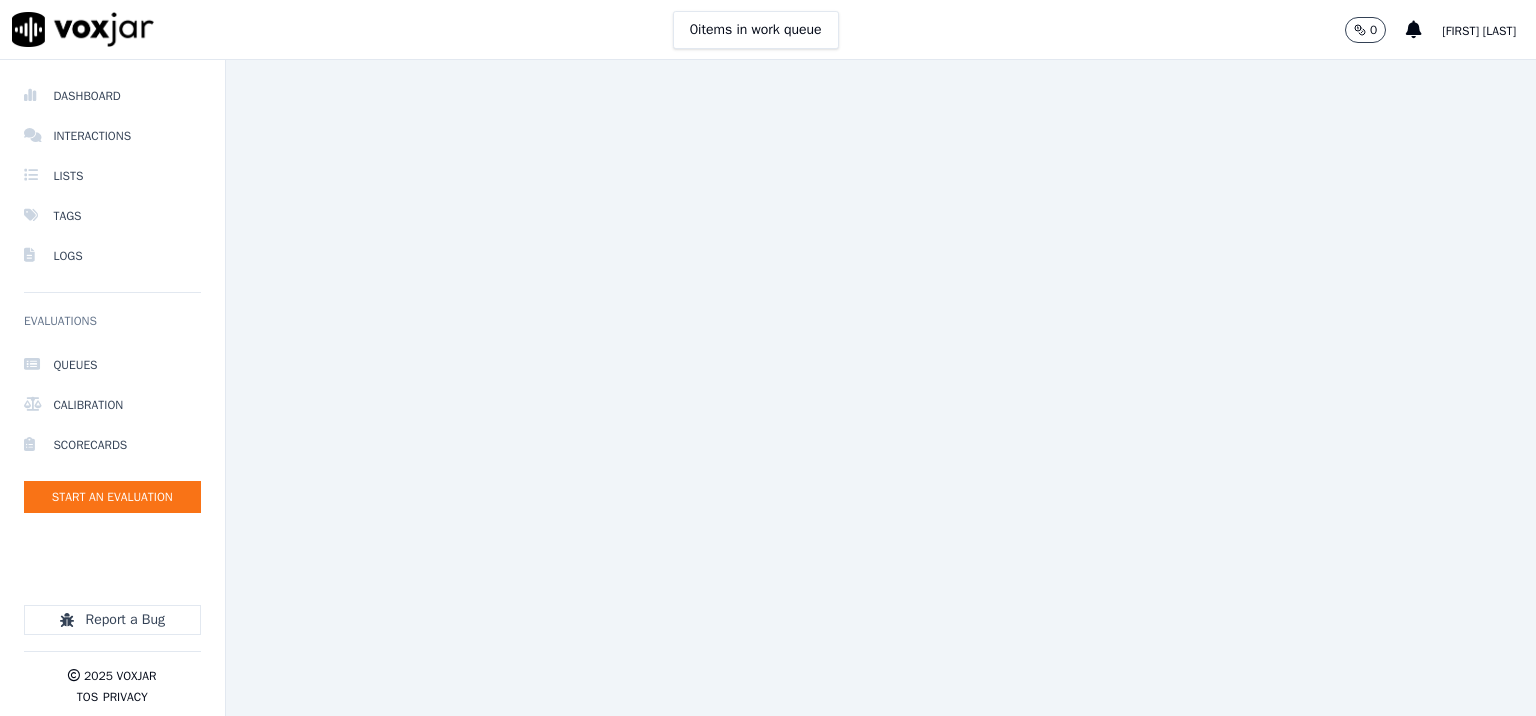 scroll, scrollTop: 0, scrollLeft: 0, axis: both 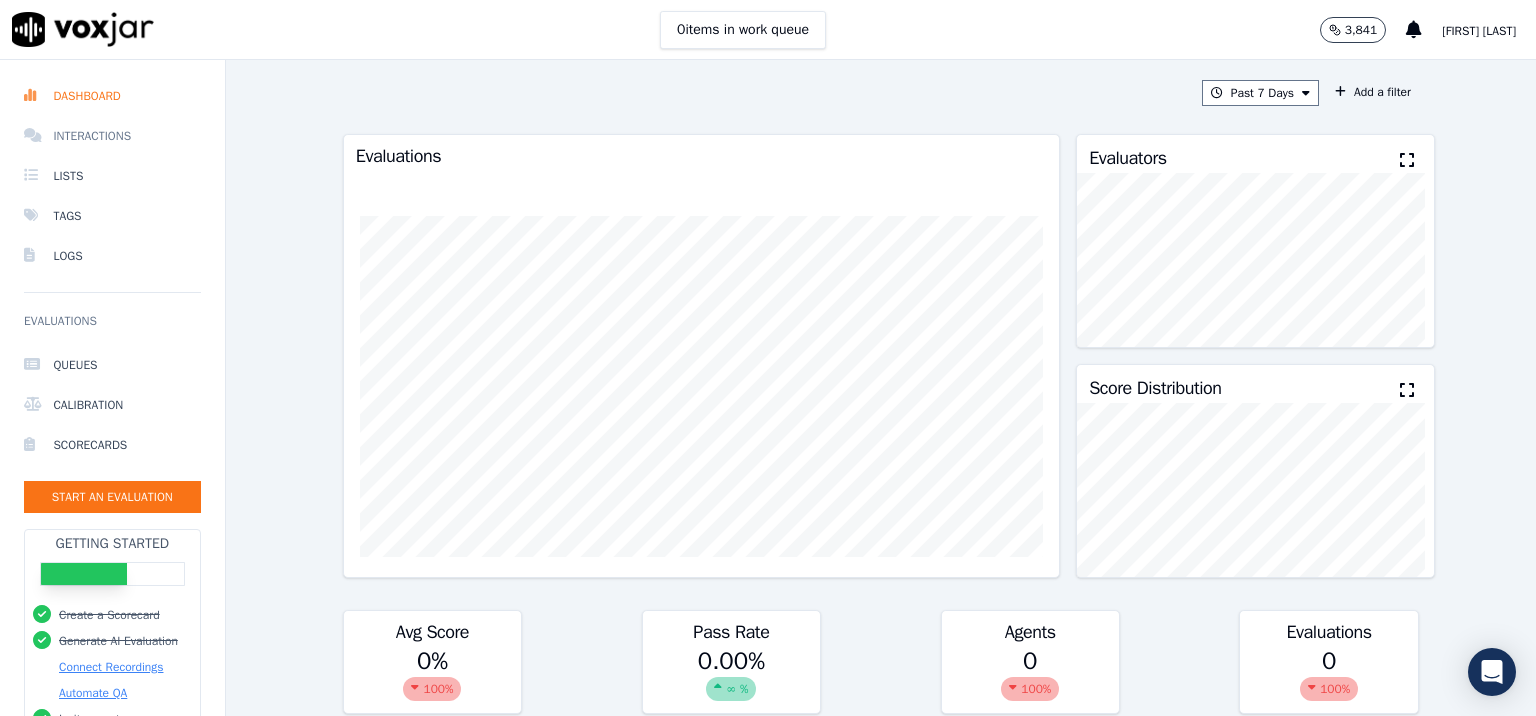 click on "Interactions" at bounding box center [112, 136] 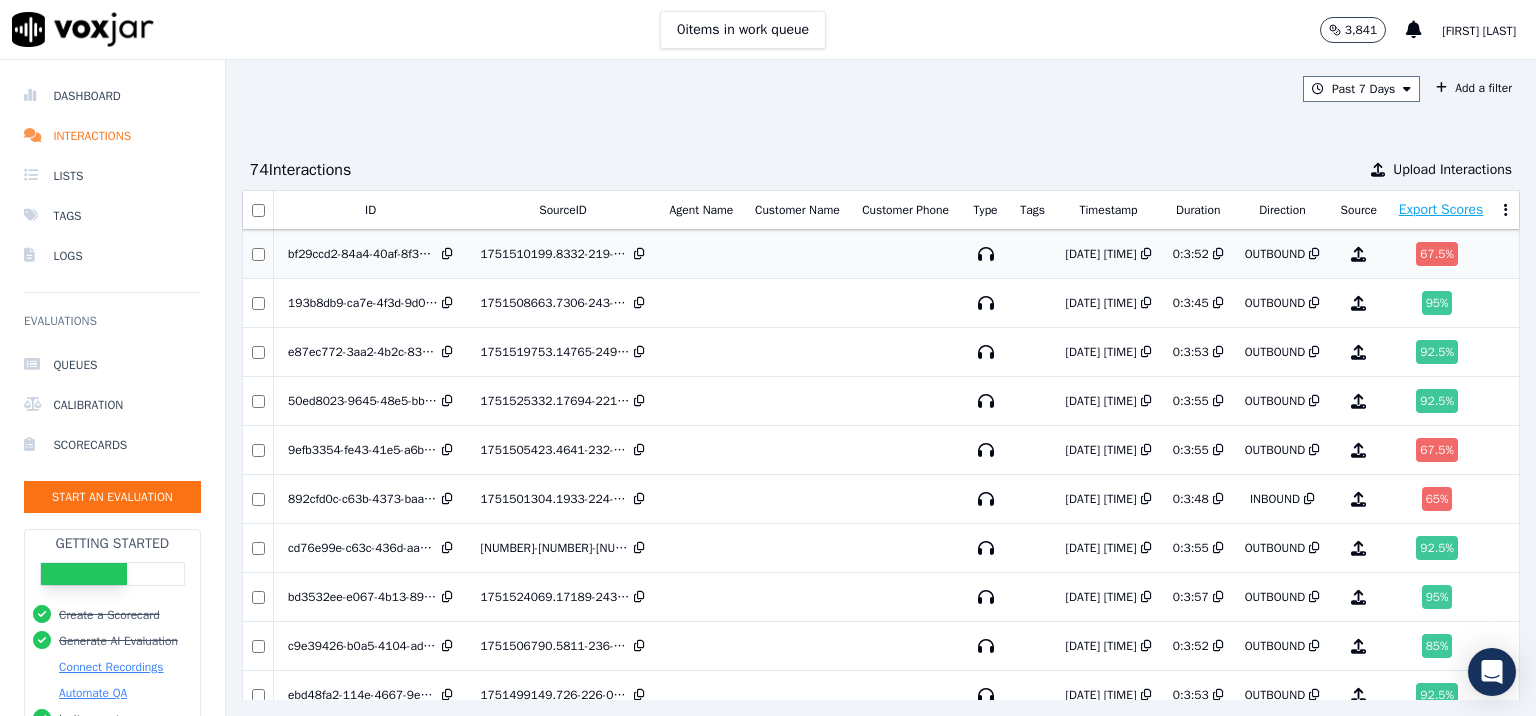 click on "1751510199.8332-219-0433441575-O-2.ogg" at bounding box center (555, 254) 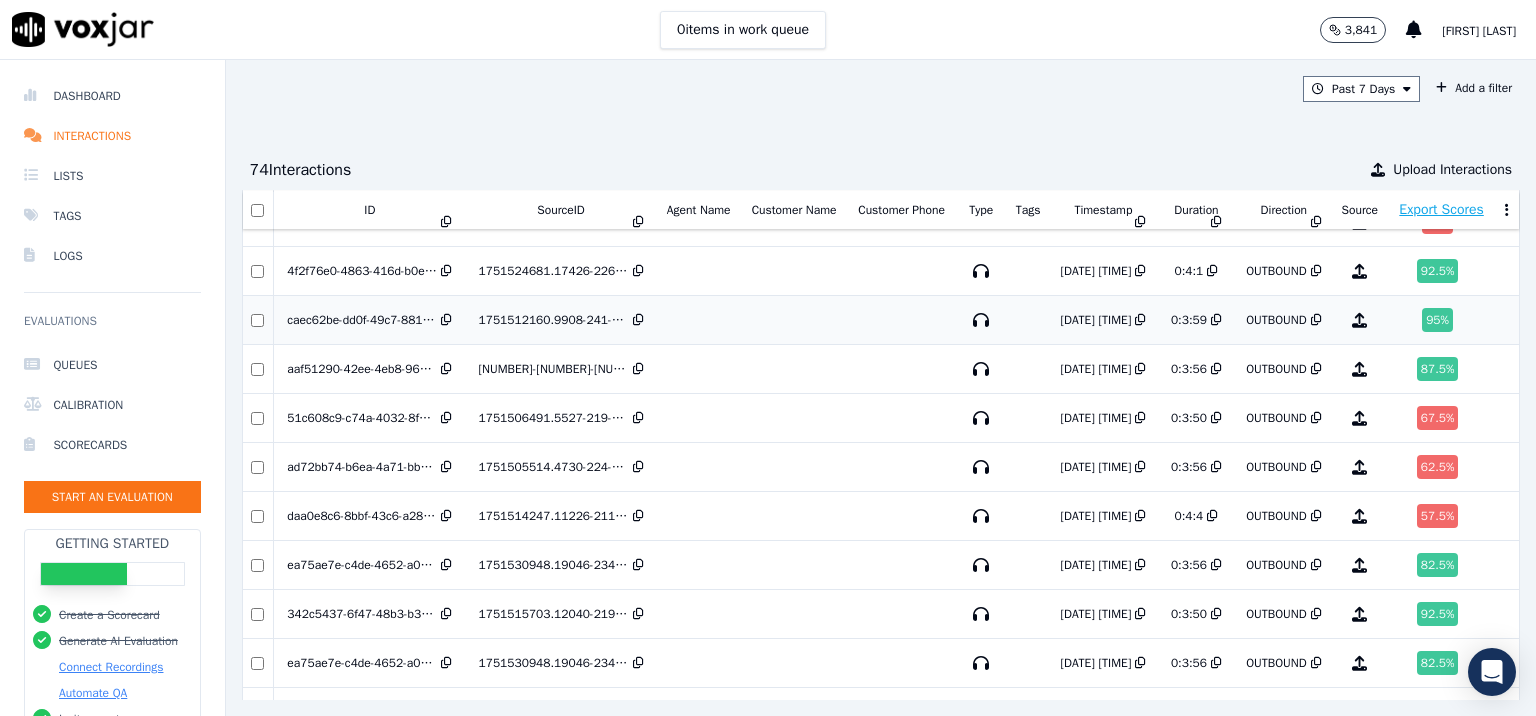 scroll, scrollTop: 0, scrollLeft: 0, axis: both 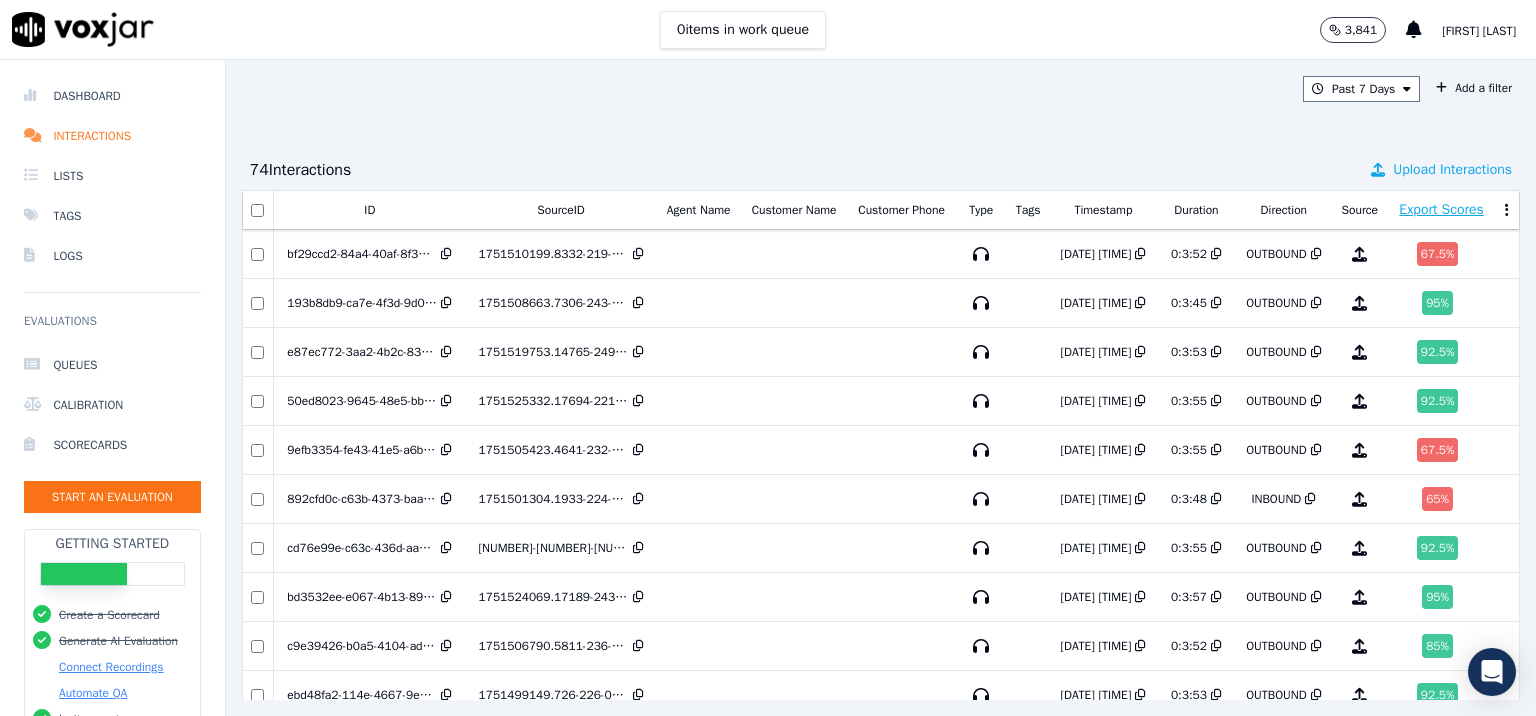 click on "Upload Interactions" at bounding box center (1452, 170) 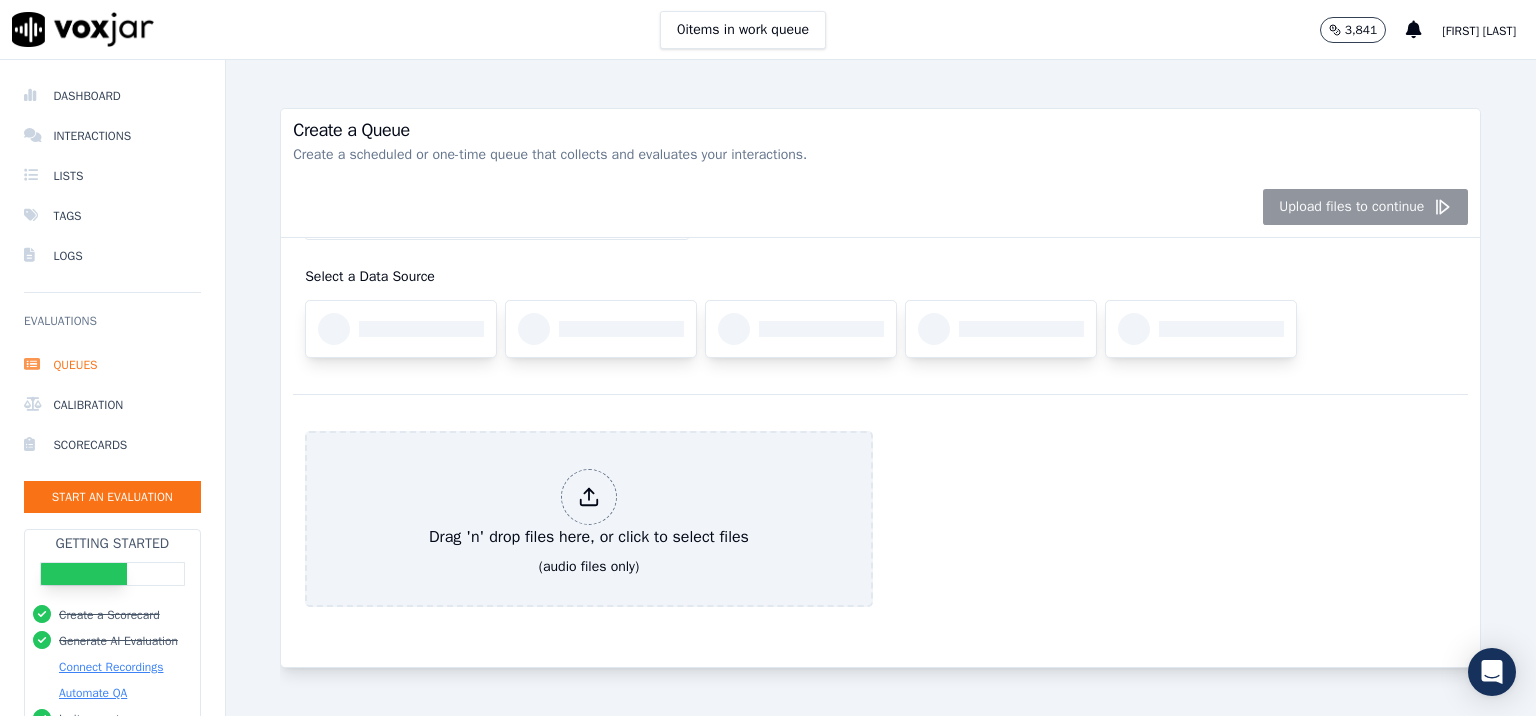 scroll, scrollTop: 130, scrollLeft: 0, axis: vertical 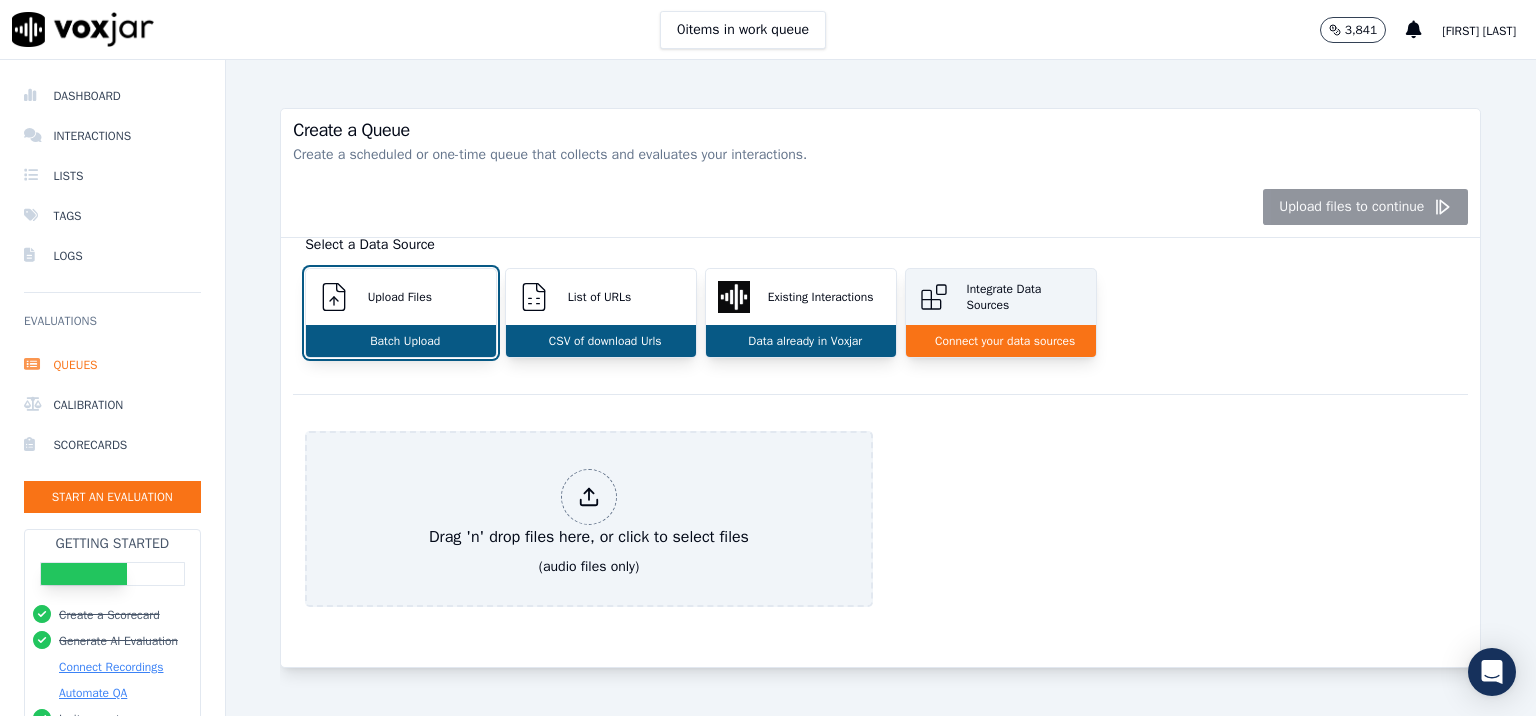 click on "Integrate Data Sources" at bounding box center [1001, 297] 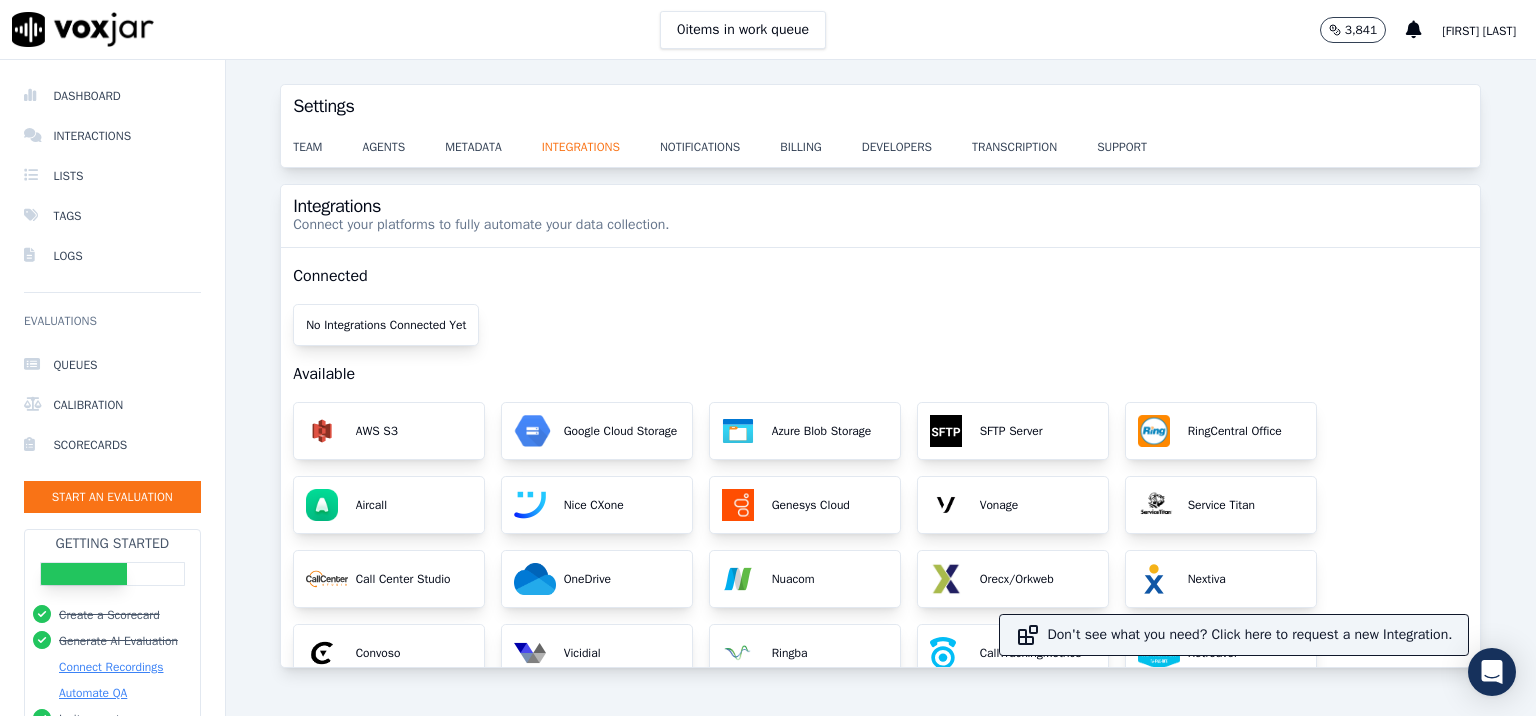 scroll, scrollTop: 223, scrollLeft: 0, axis: vertical 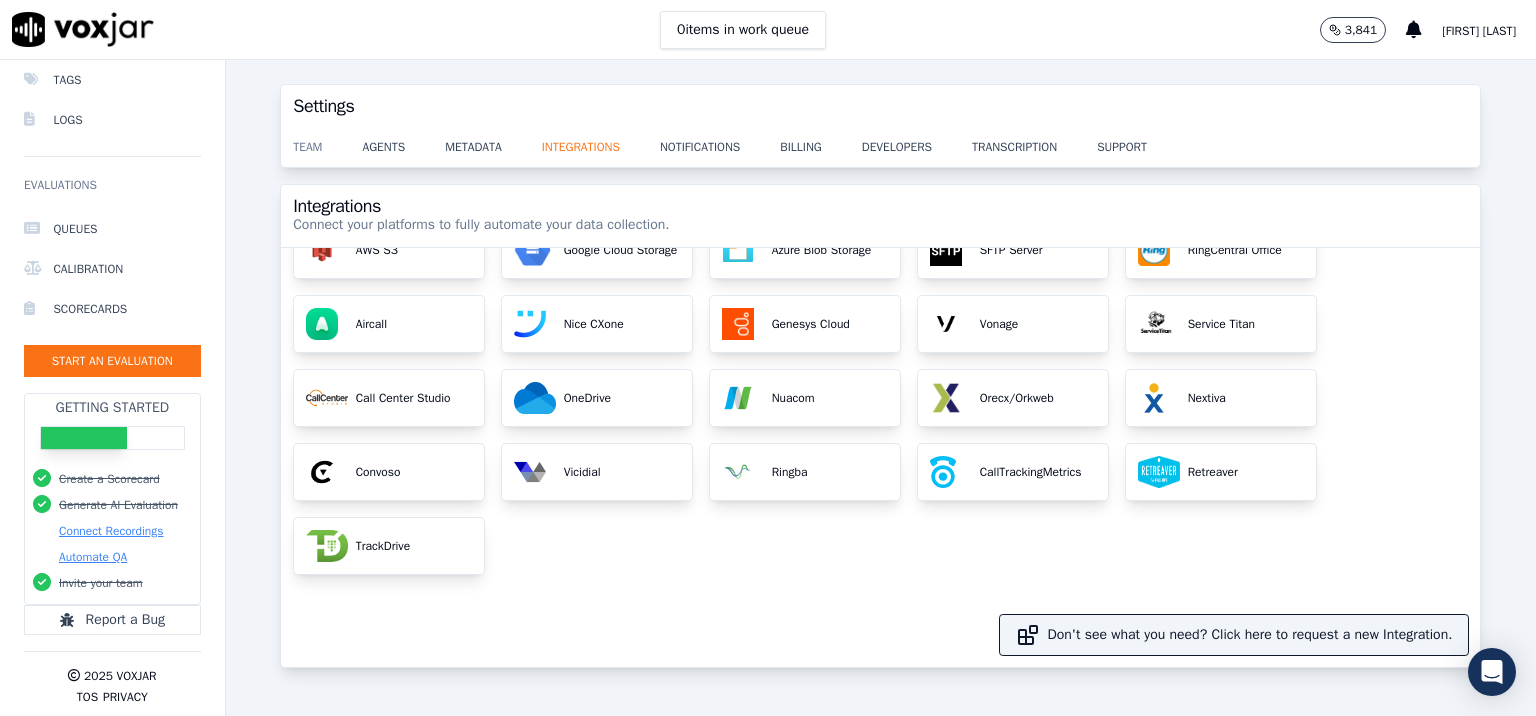 click on "team" at bounding box center (327, 141) 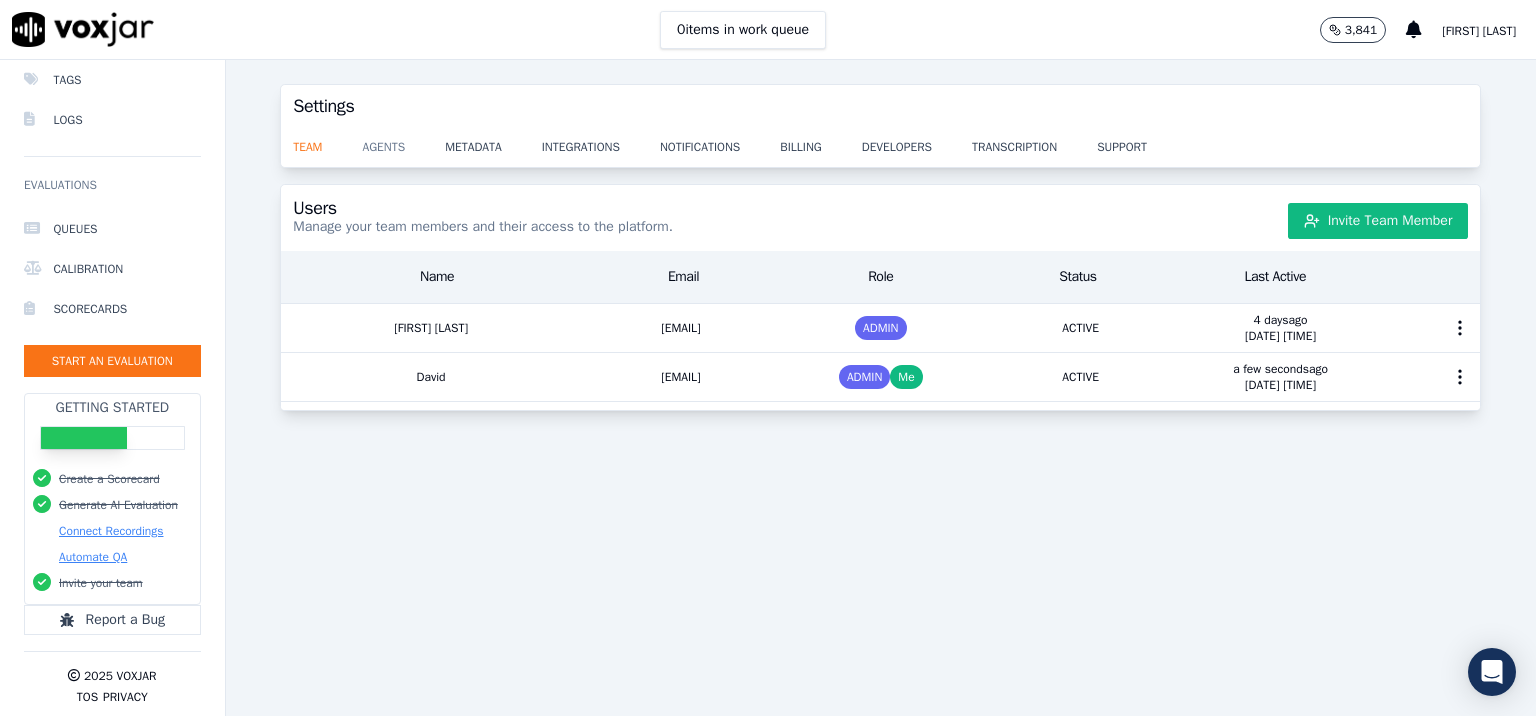 click on "agents" at bounding box center (403, 141) 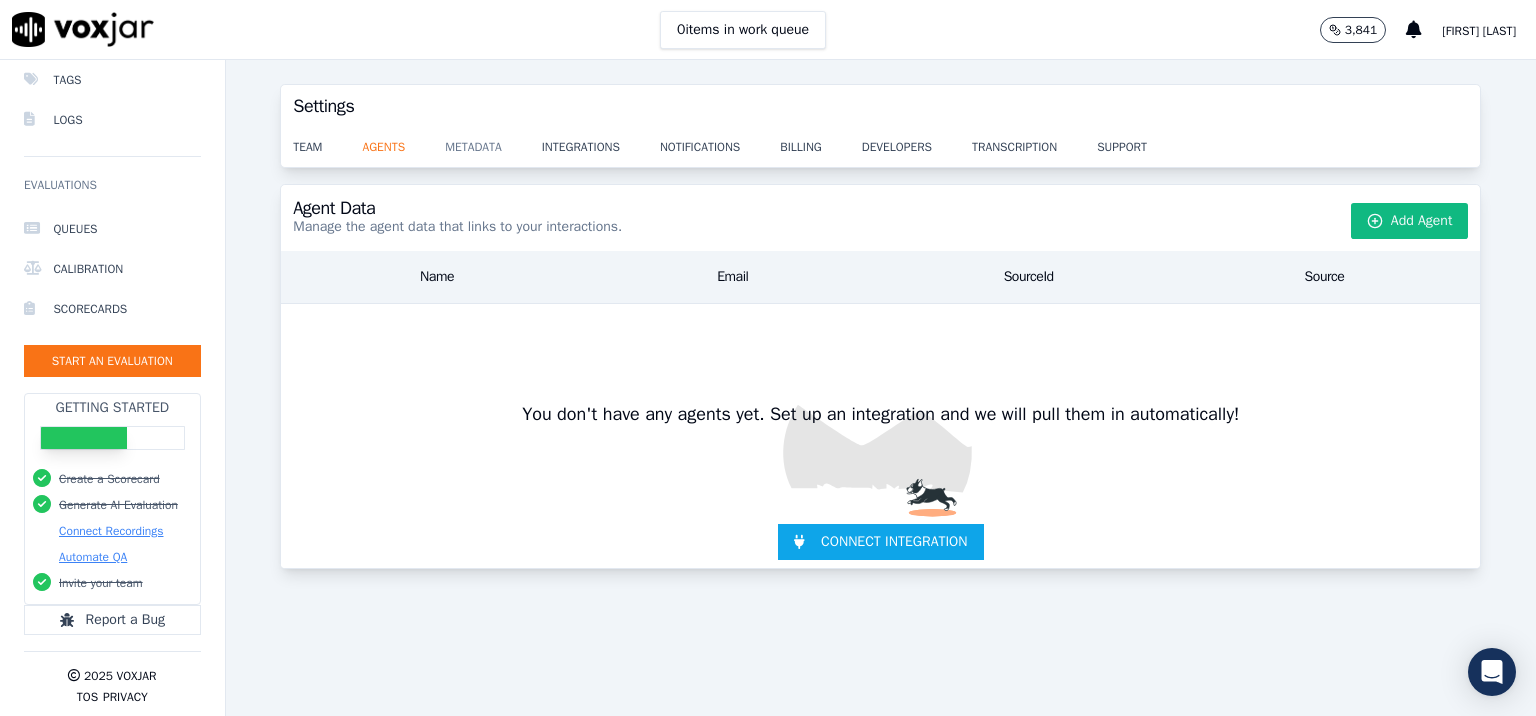 click on "metadata" at bounding box center [493, 141] 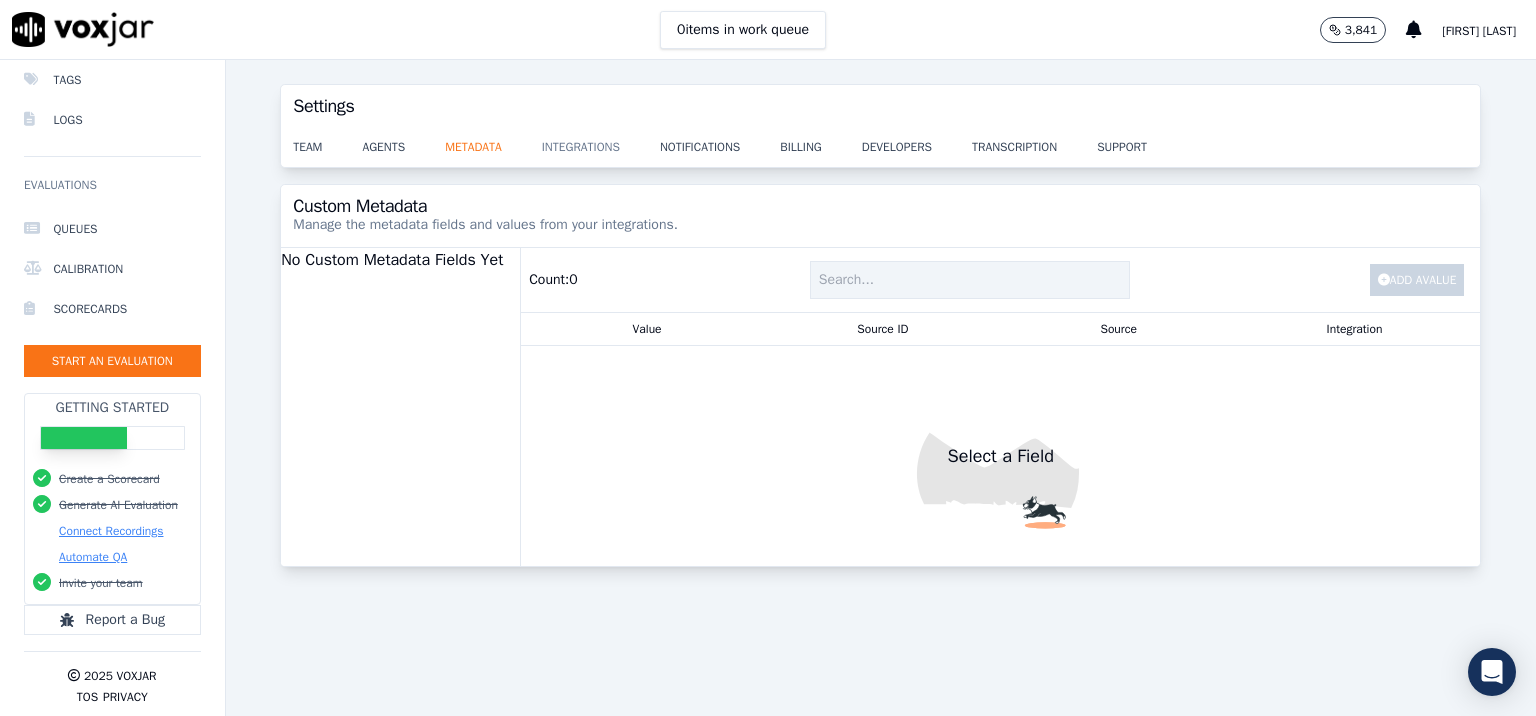 click on "integrations" at bounding box center (601, 141) 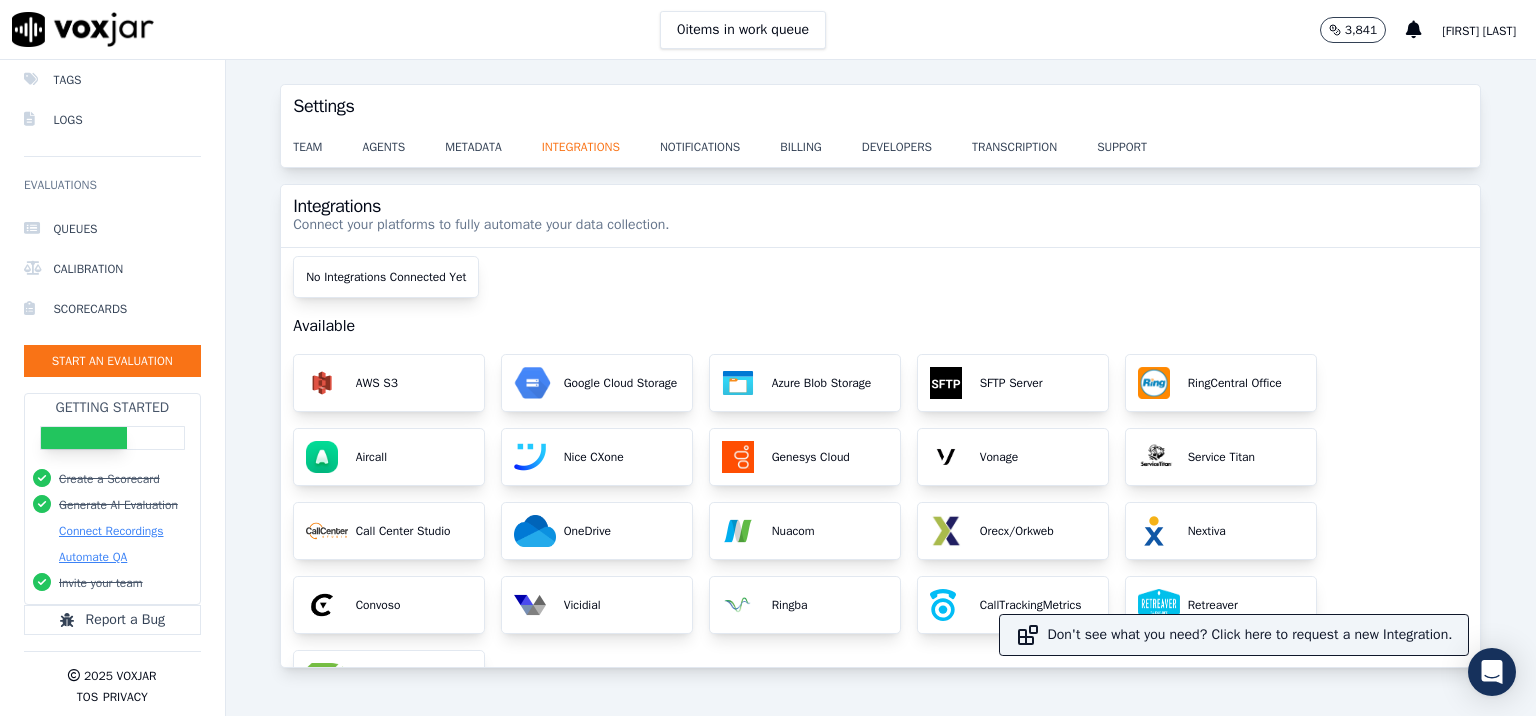 scroll, scrollTop: 0, scrollLeft: 0, axis: both 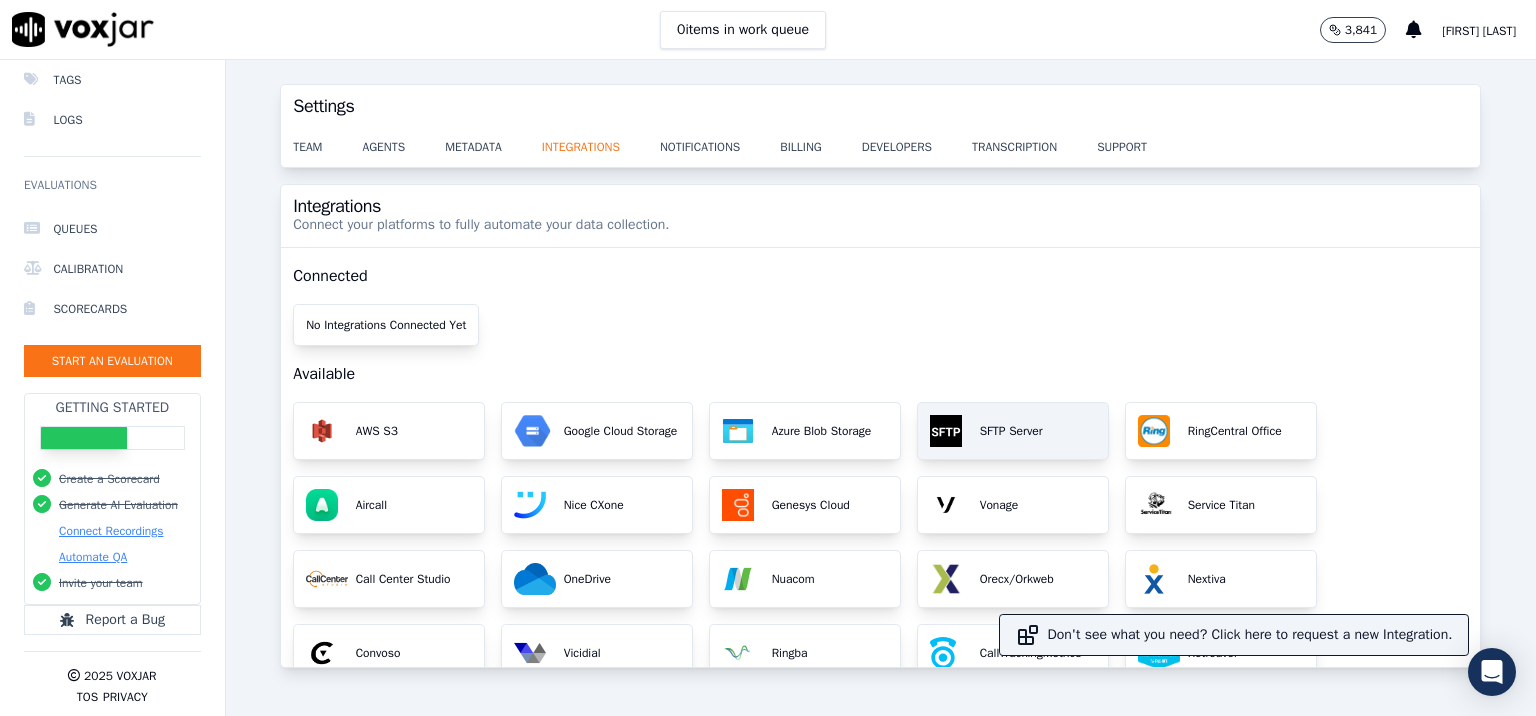 click on "SFTP Server" at bounding box center [1007, 431] 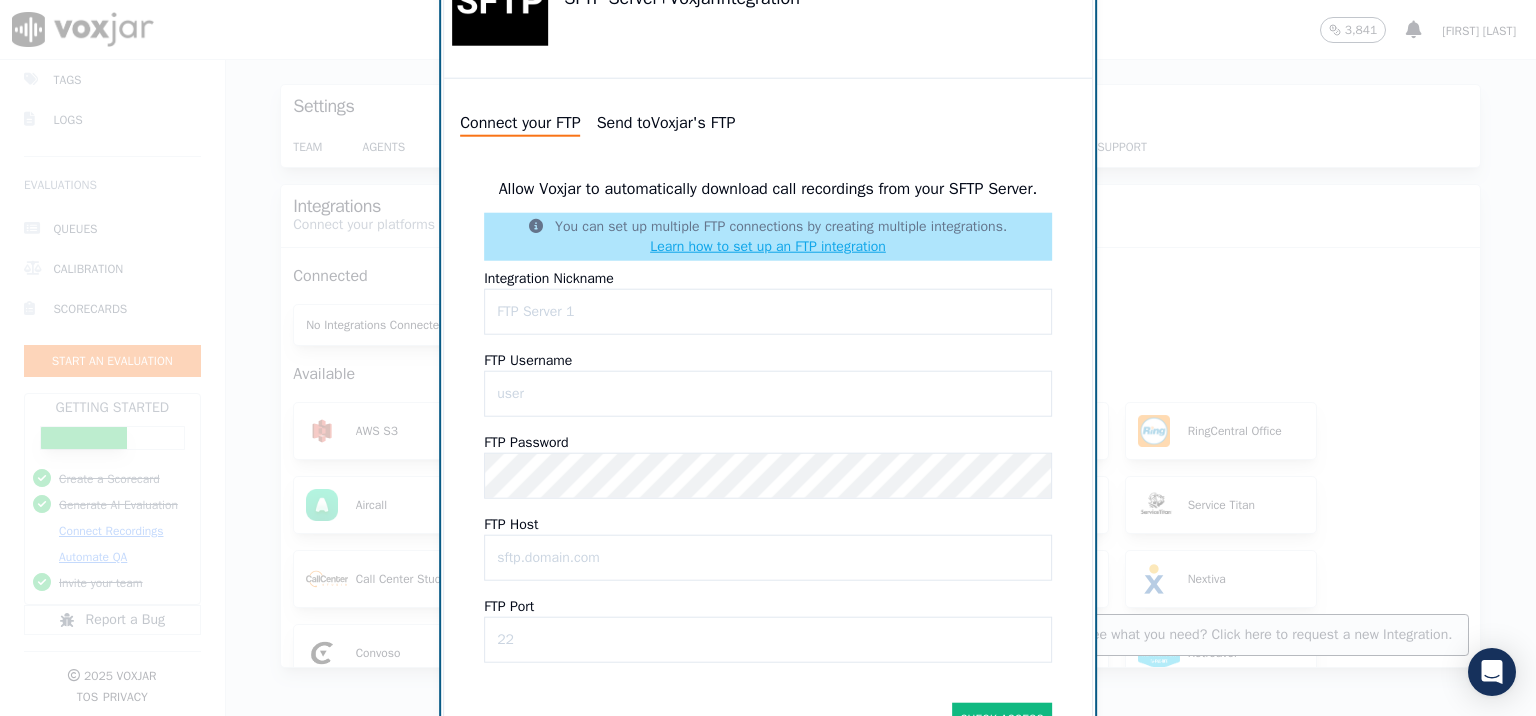 click on "Send to  Voxjar 's FTP" at bounding box center (666, 123) 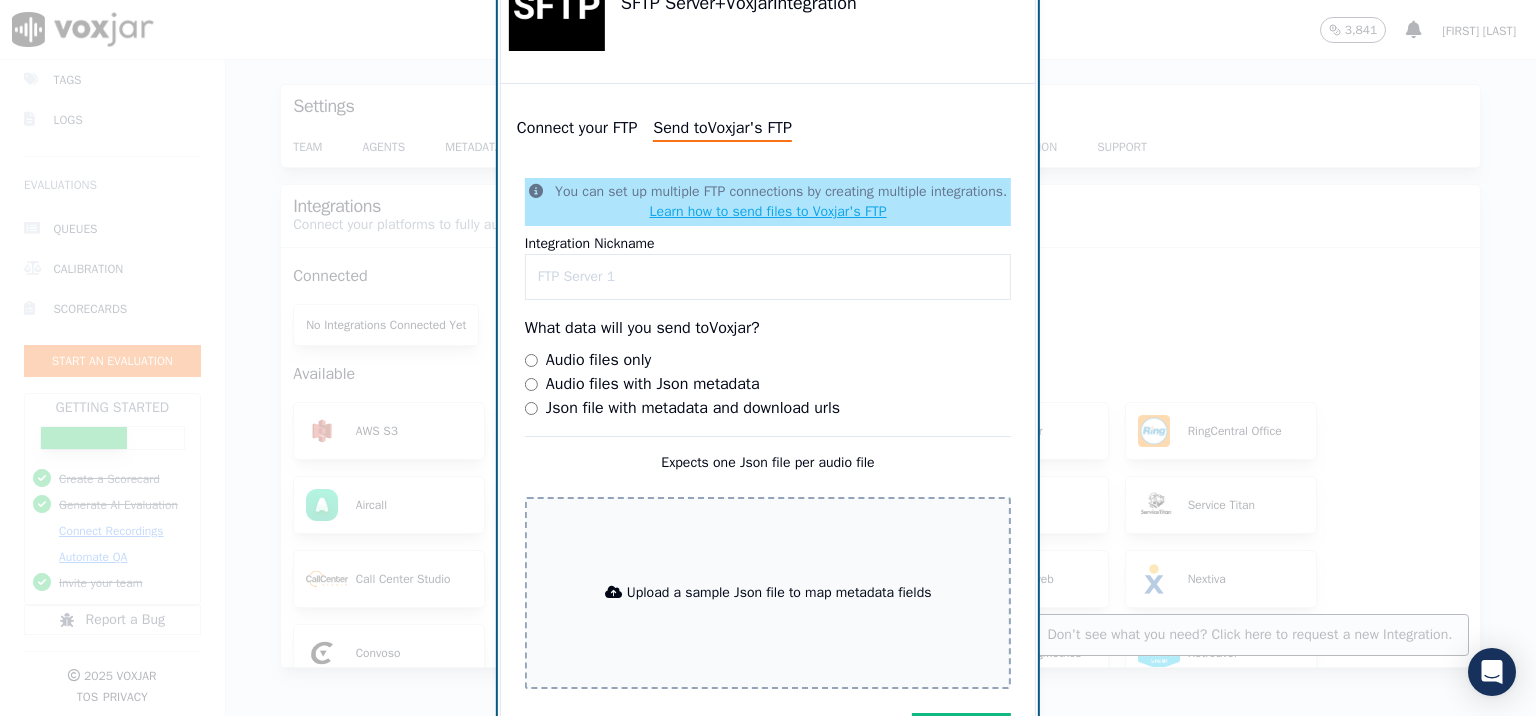 click at bounding box center [768, 358] 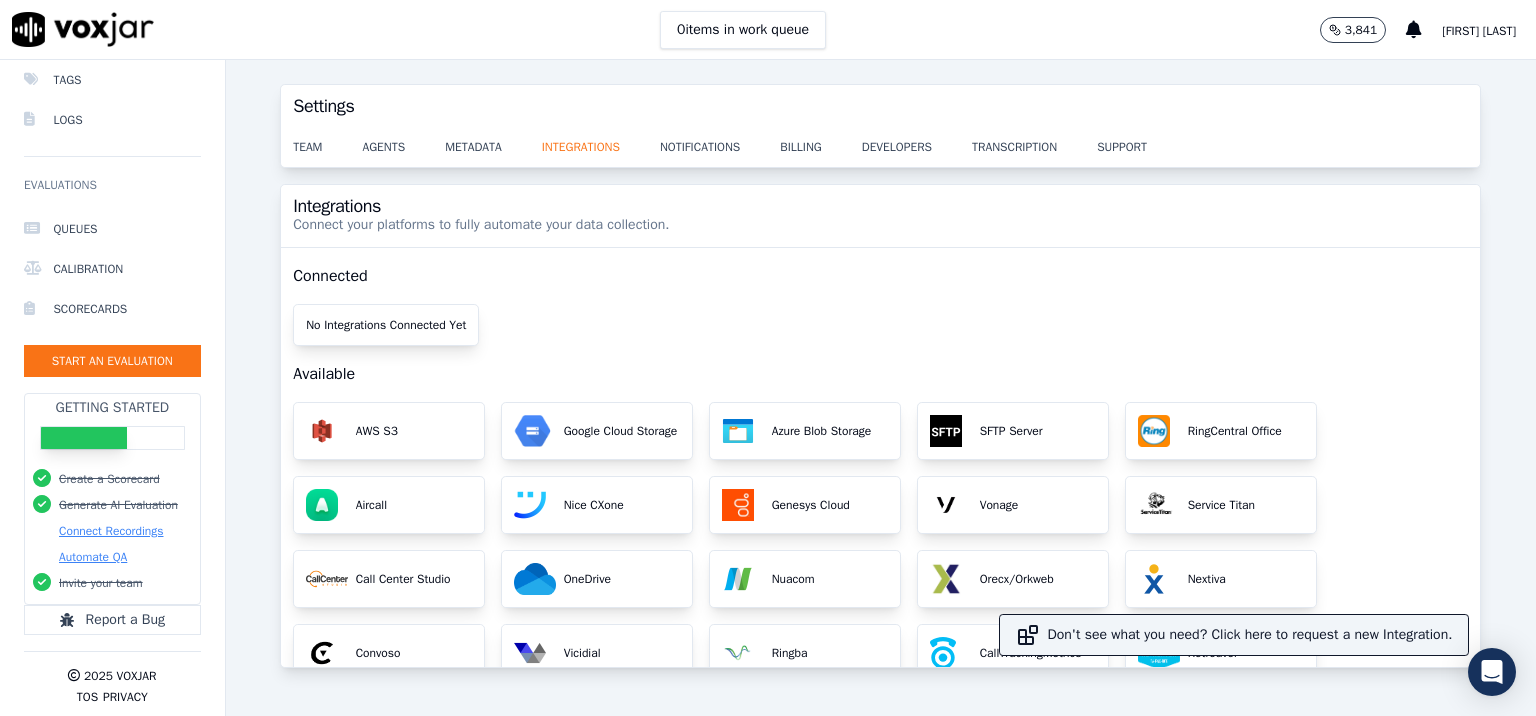 scroll, scrollTop: 0, scrollLeft: 0, axis: both 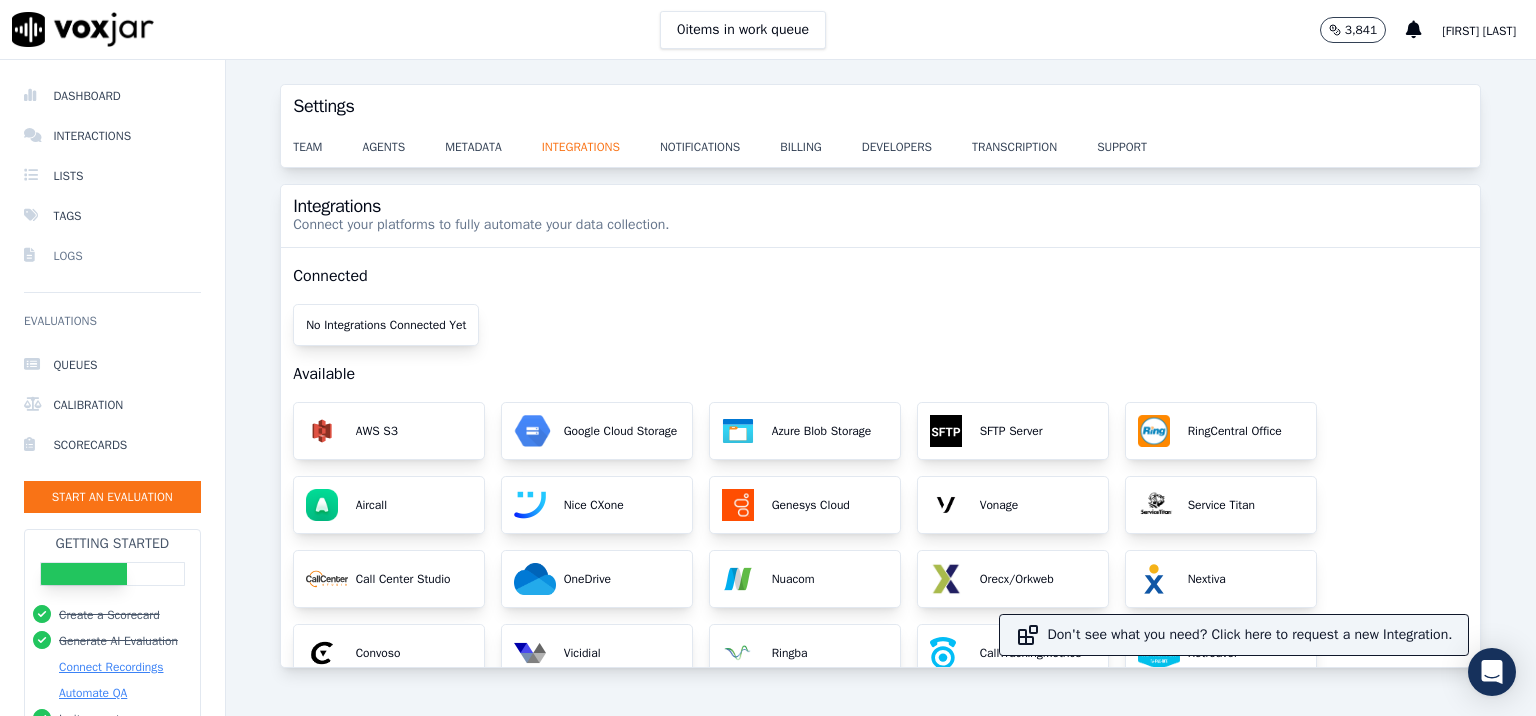 click on "Logs" at bounding box center (112, 256) 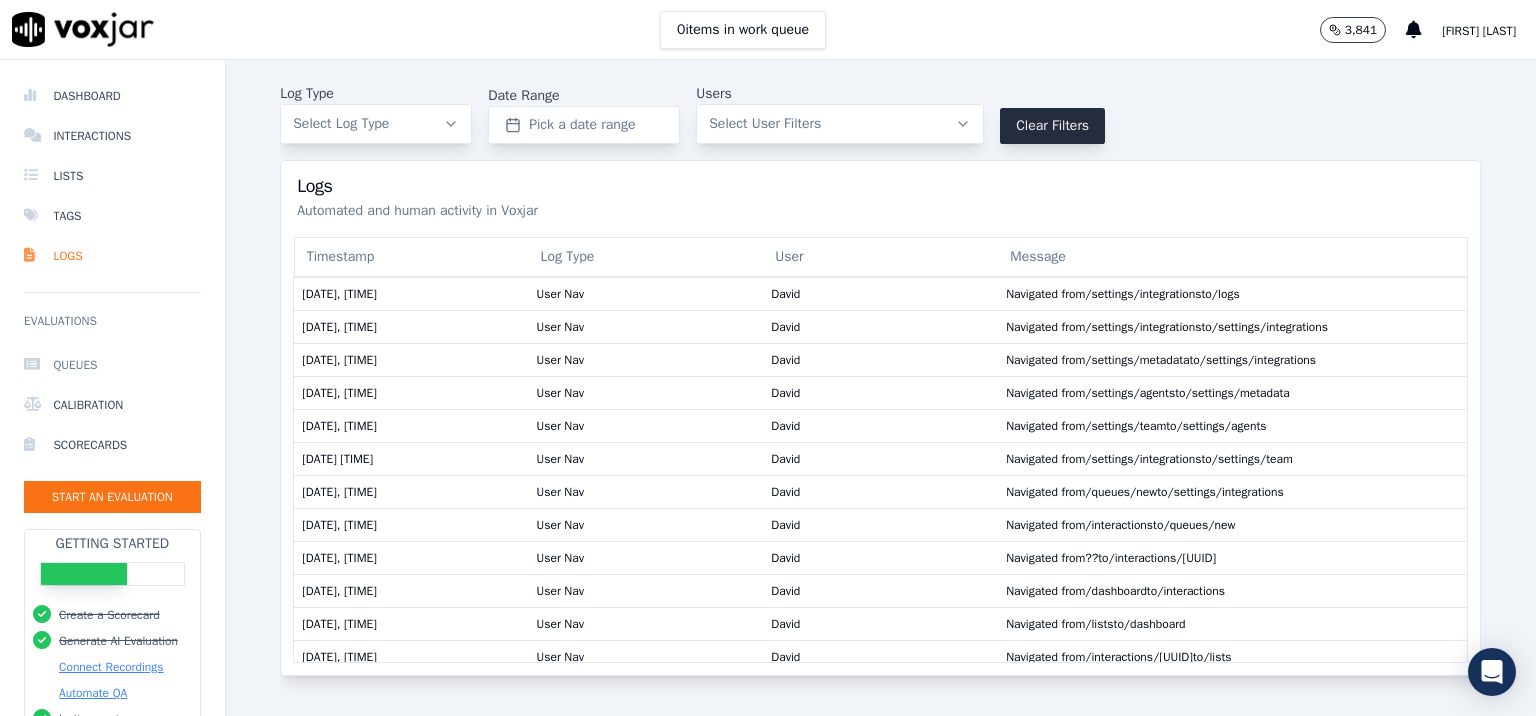 click on "Queues" at bounding box center (112, 365) 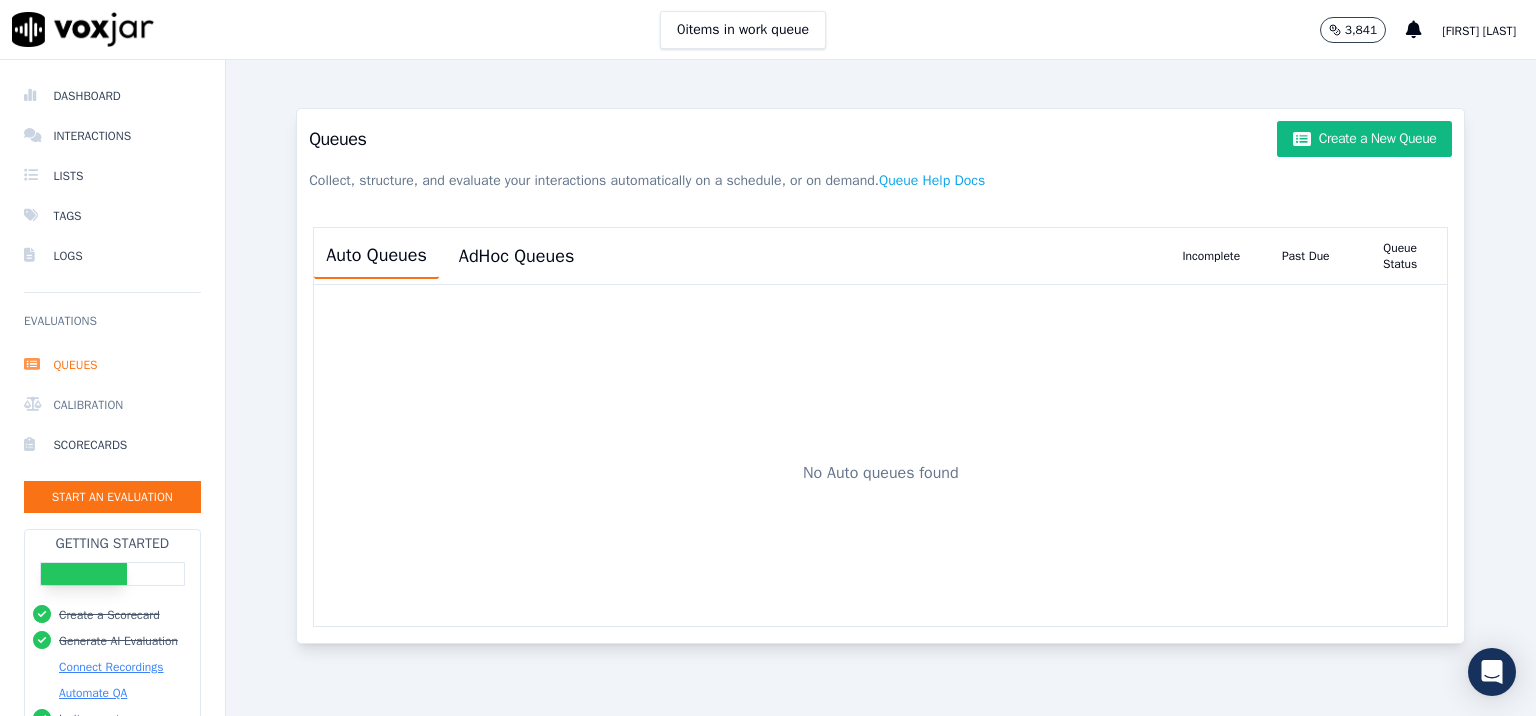 click on "Calibration" at bounding box center [112, 405] 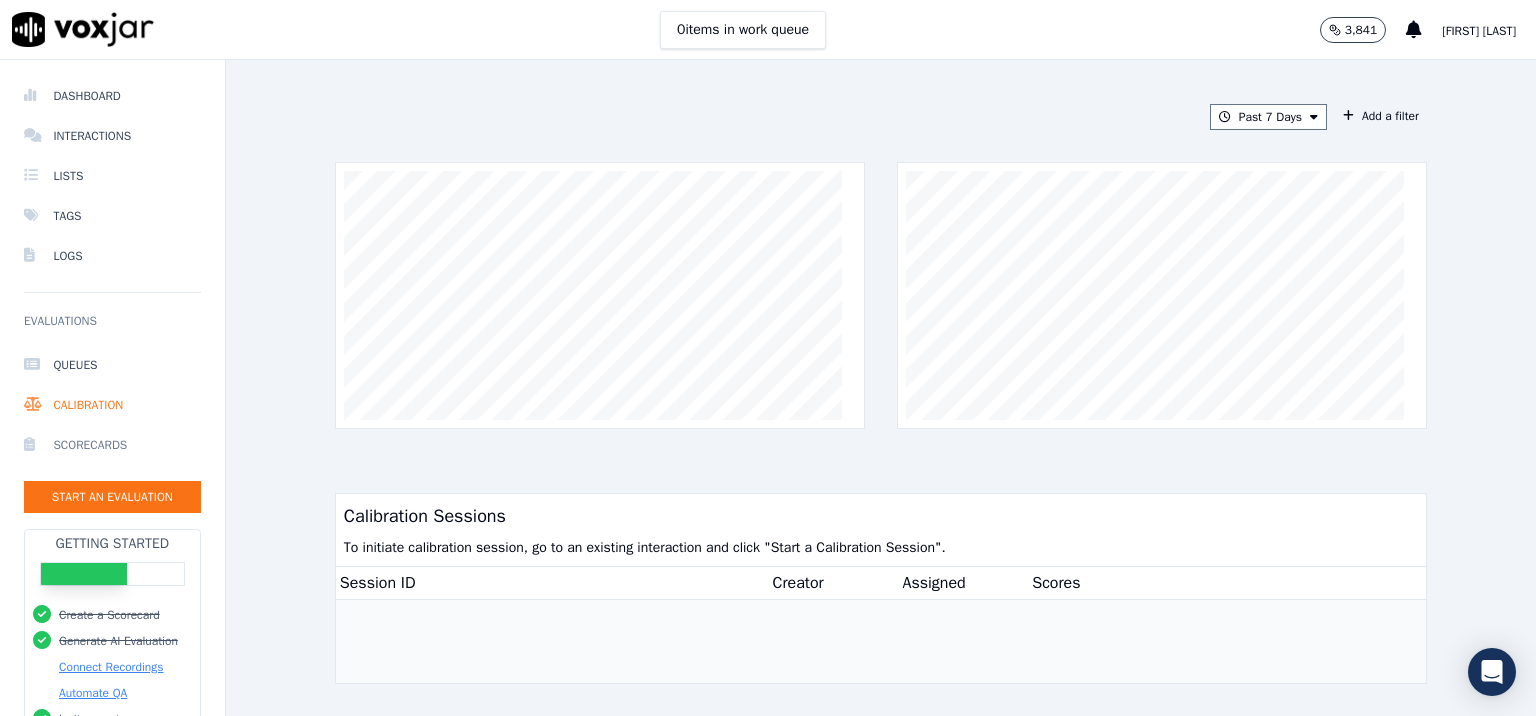 click on "Scorecards" at bounding box center (112, 445) 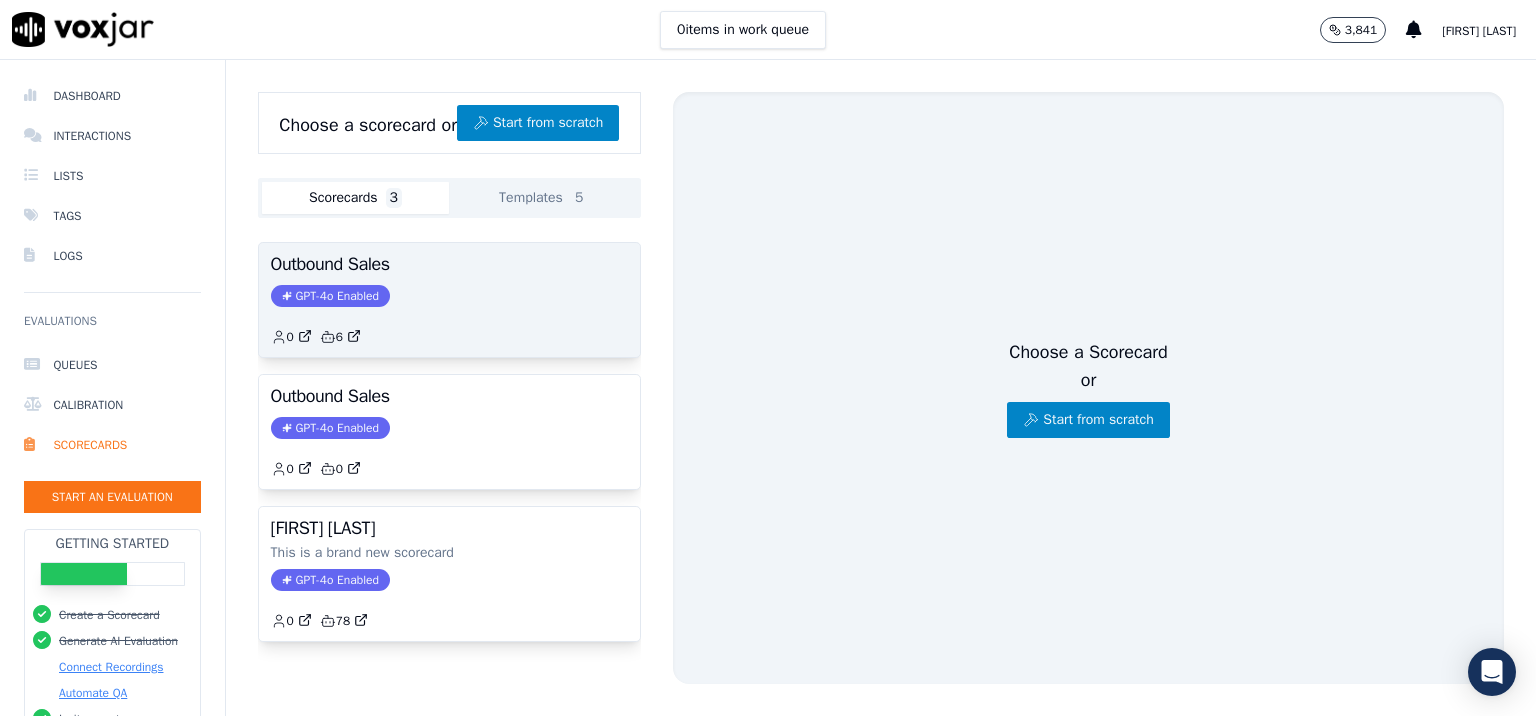 scroll, scrollTop: 44, scrollLeft: 0, axis: vertical 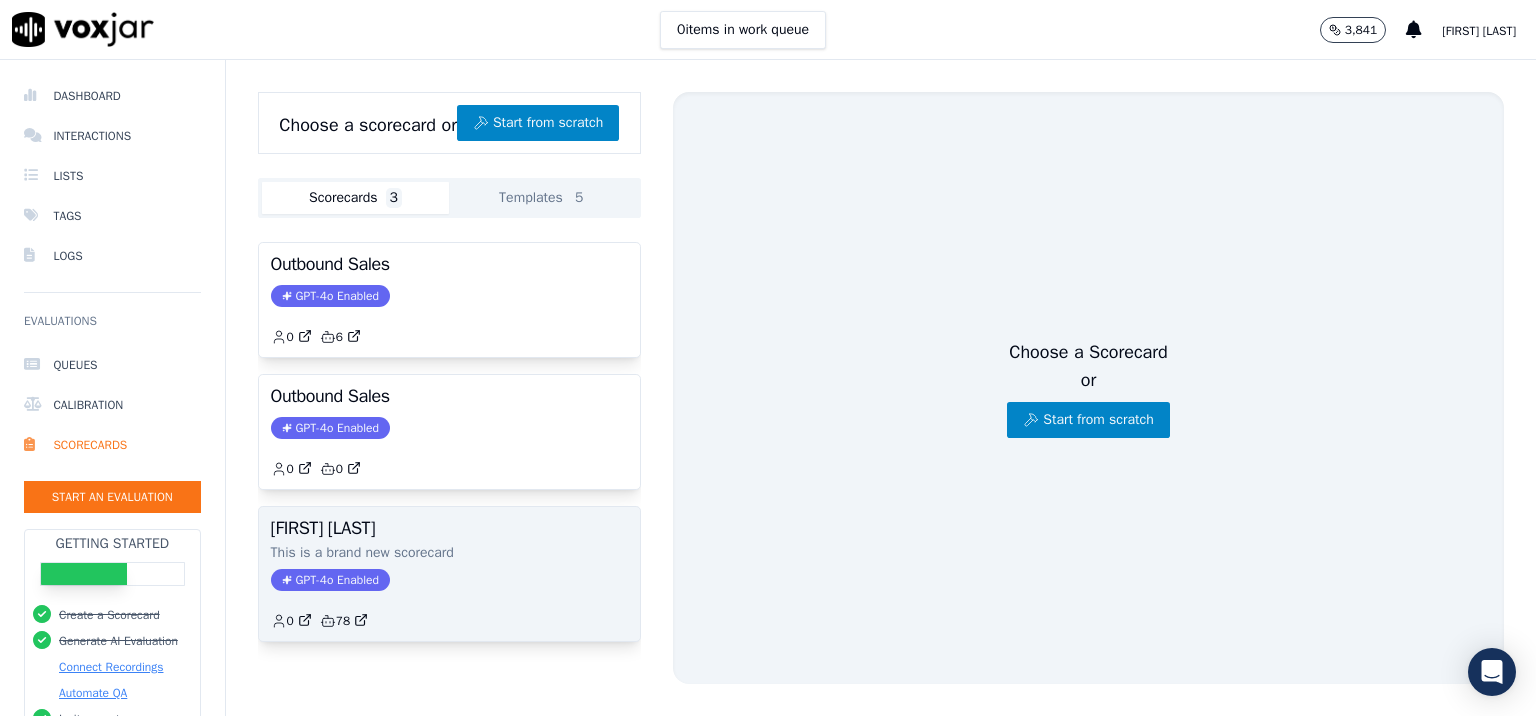 click on "This is a brand new scorecard" 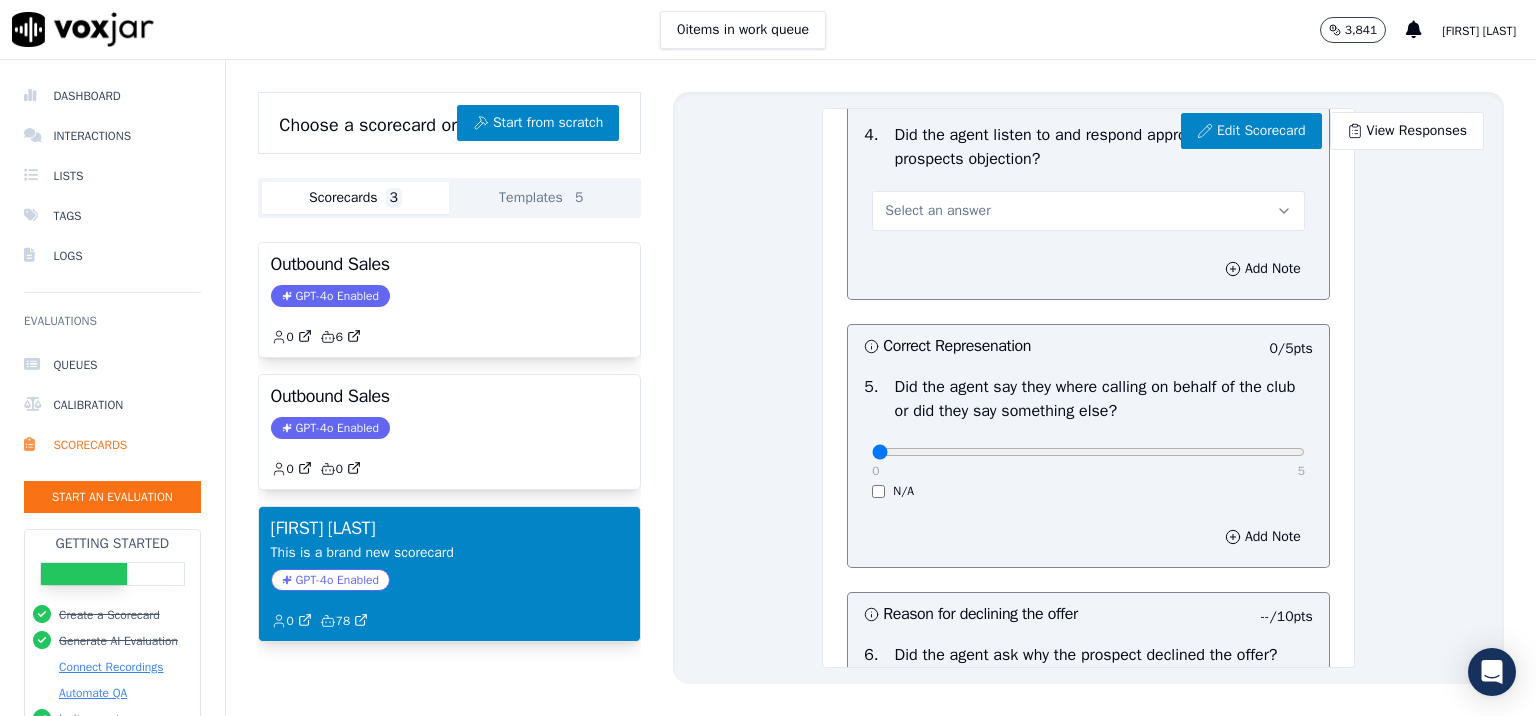 scroll, scrollTop: 1511, scrollLeft: 0, axis: vertical 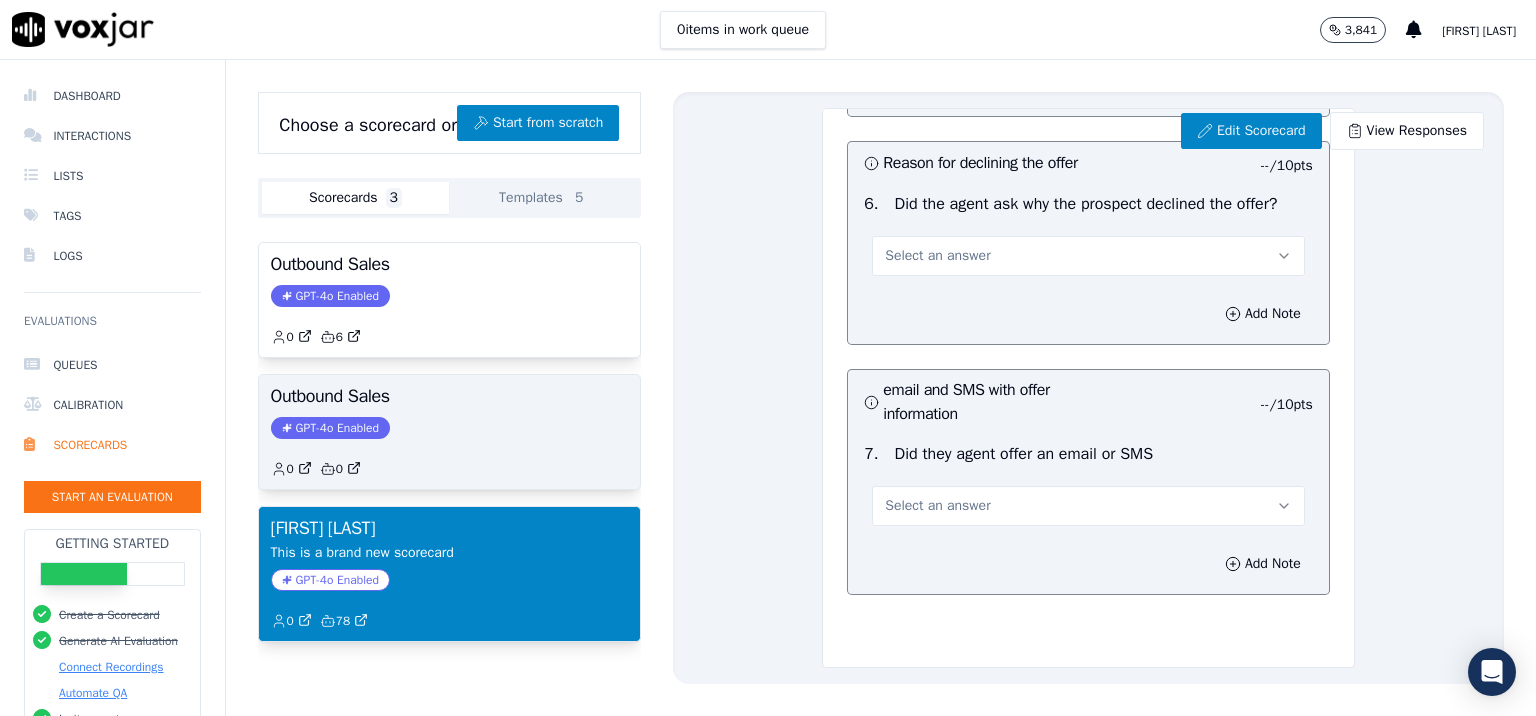 click on "Outbound Sales       GPT-4o Enabled       0         0" at bounding box center (449, 432) 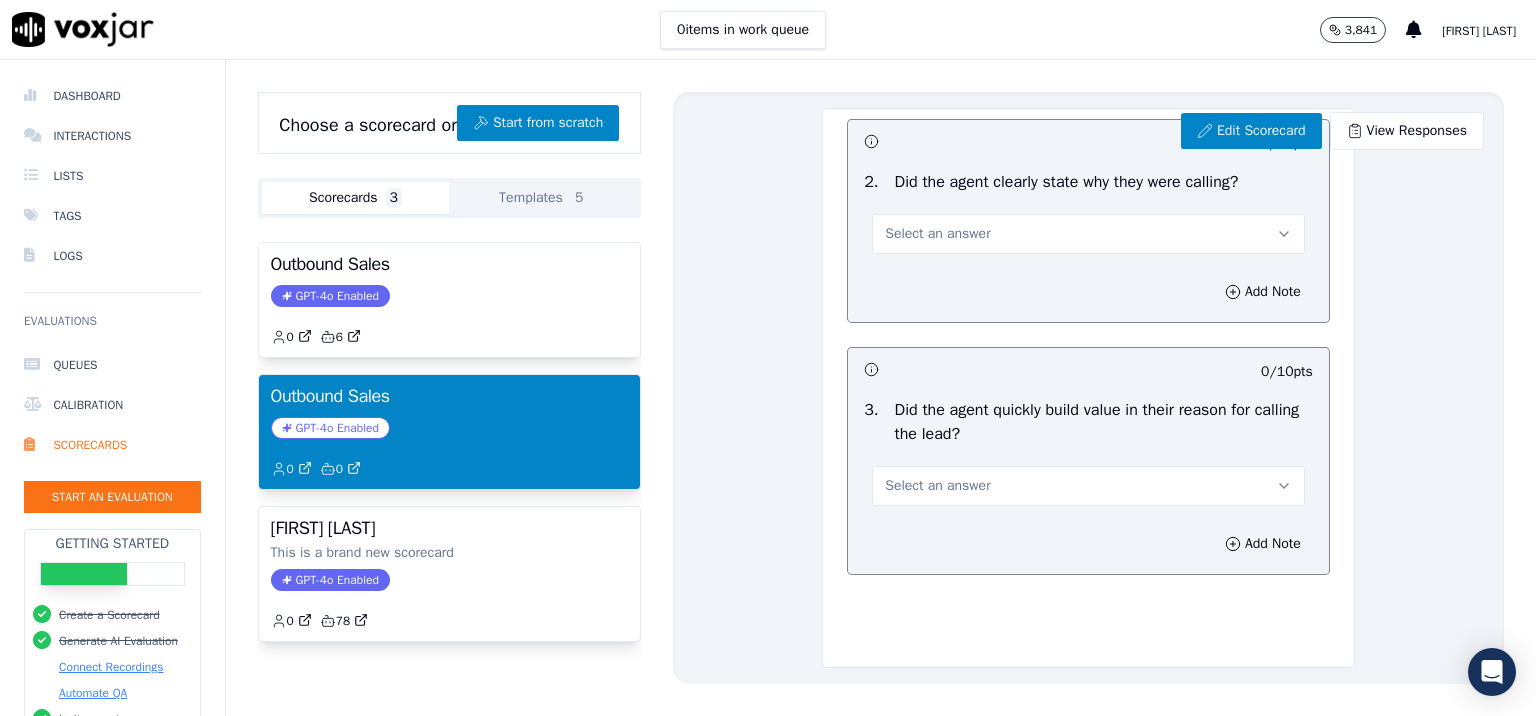 scroll, scrollTop: 0, scrollLeft: 0, axis: both 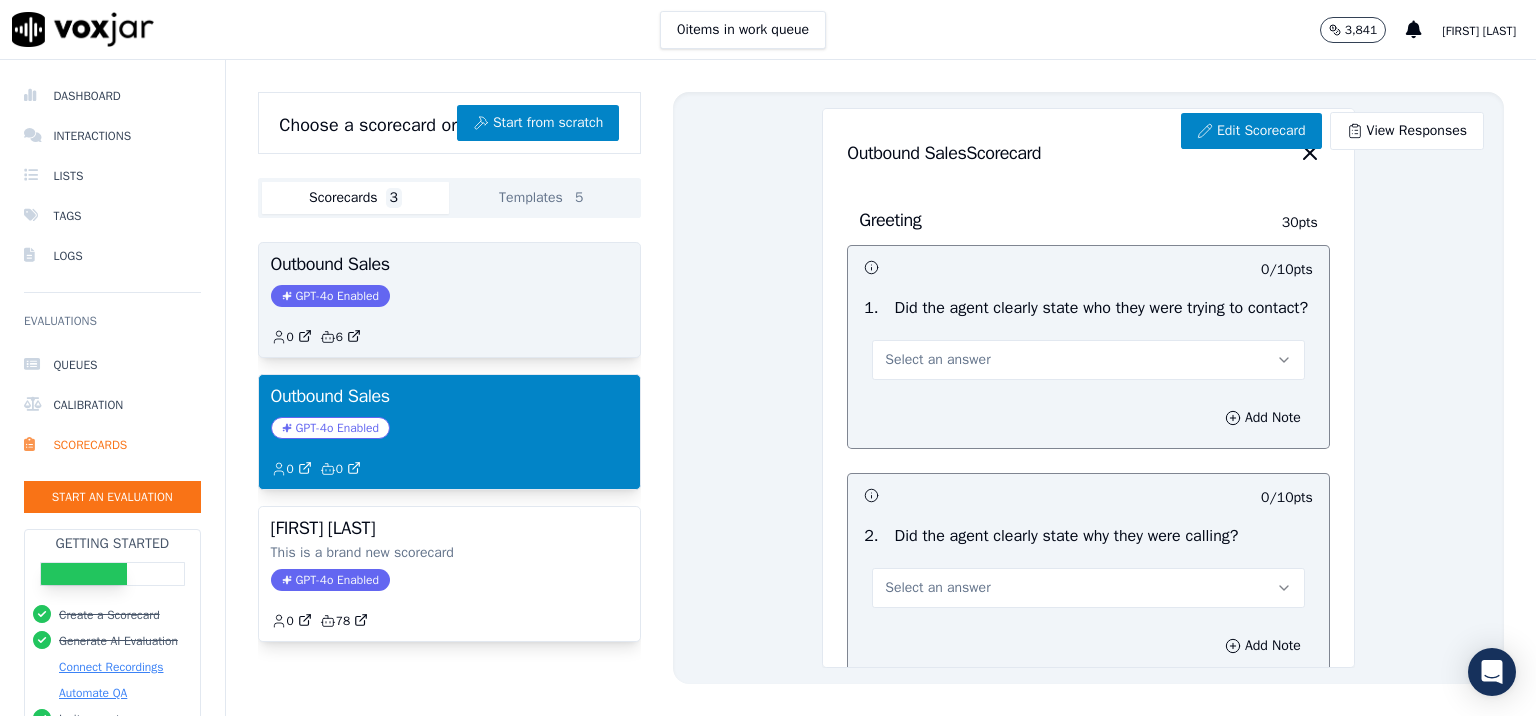 click on "0         6" 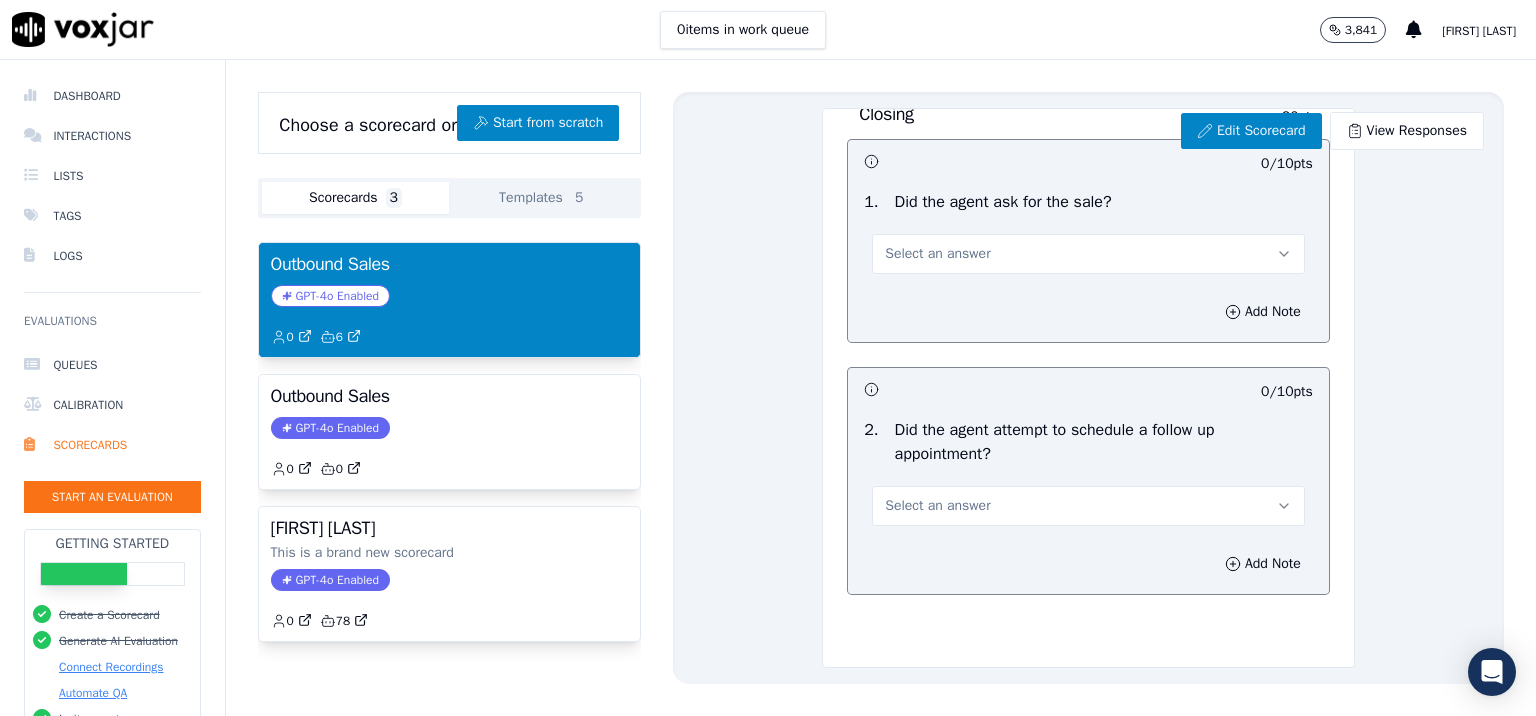 scroll, scrollTop: 2220, scrollLeft: 0, axis: vertical 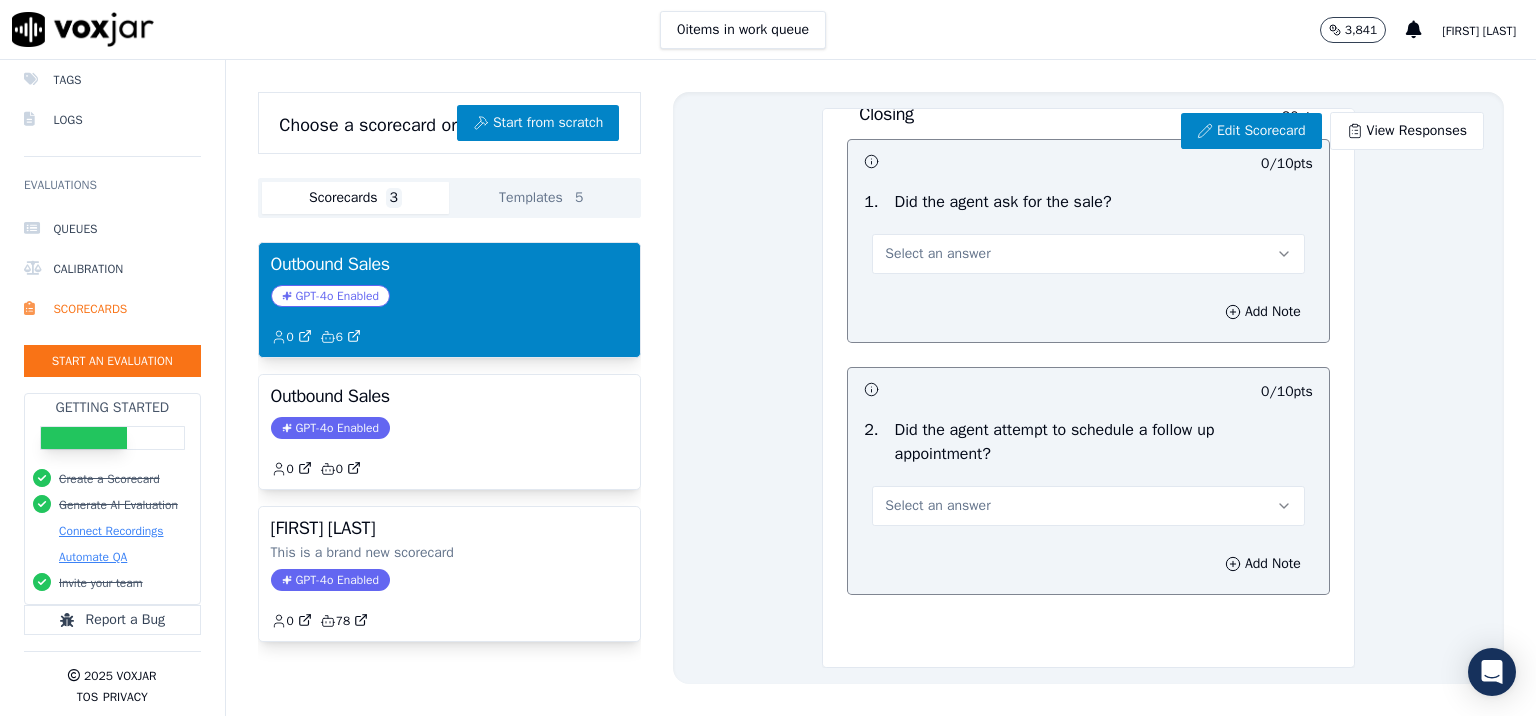 click on "Connect Recordings" at bounding box center [111, 531] 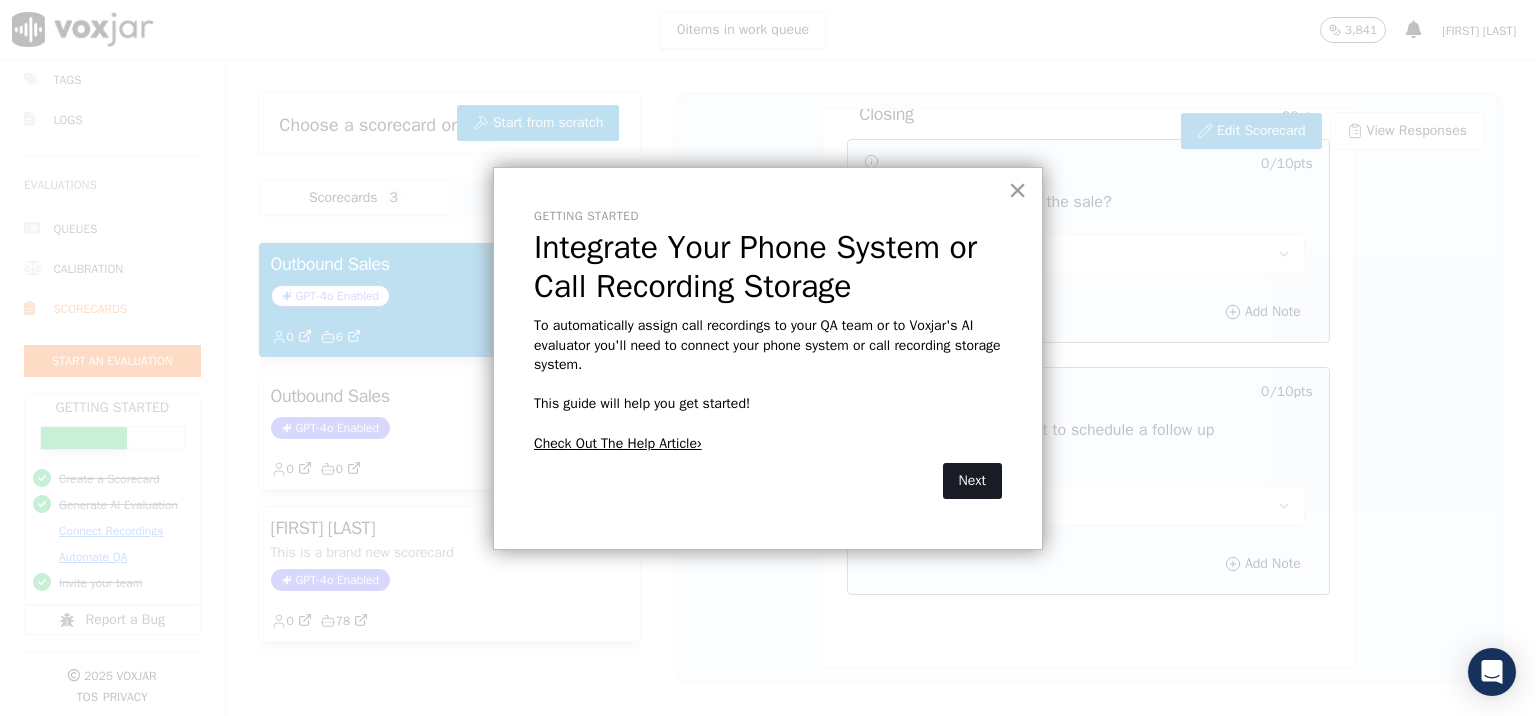 click on "Next" at bounding box center [972, 481] 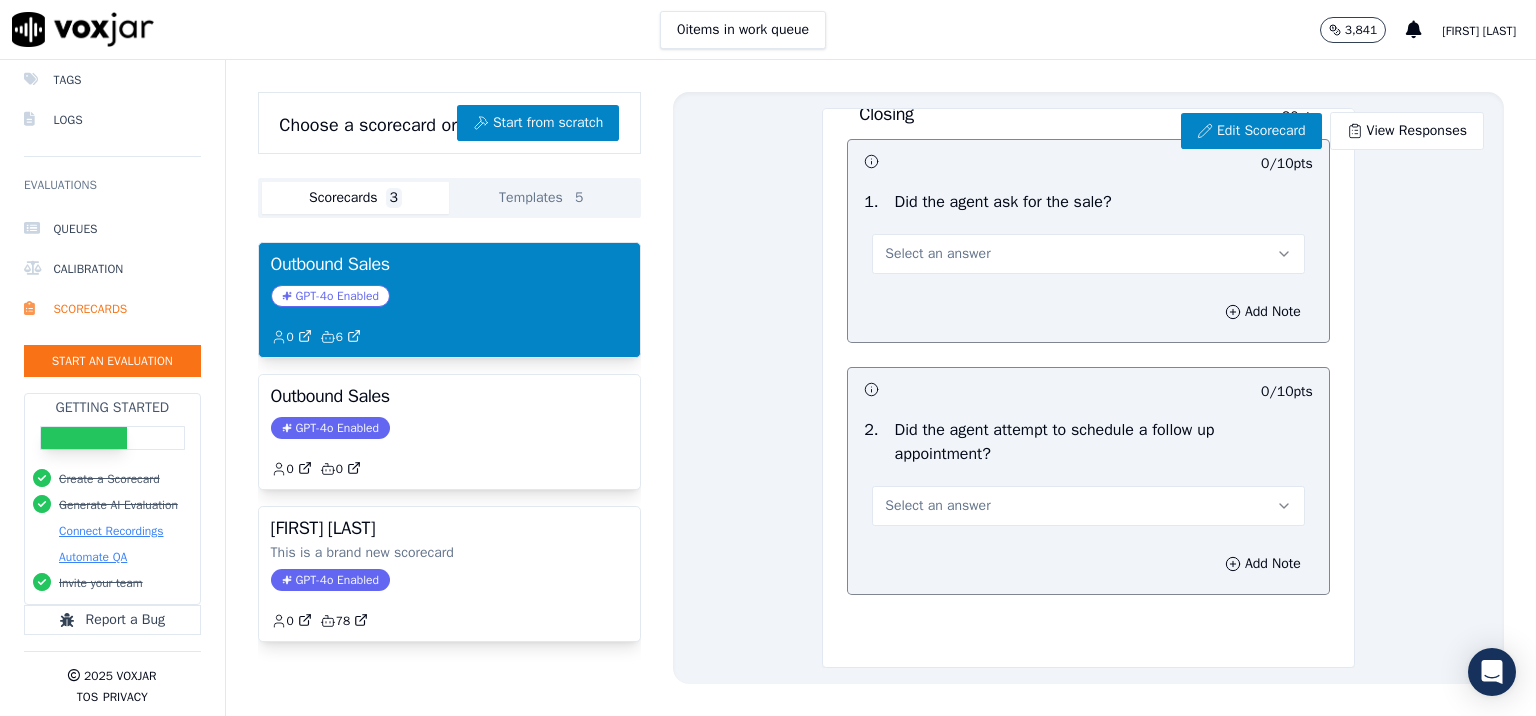 click on "Automate QA" at bounding box center [93, 557] 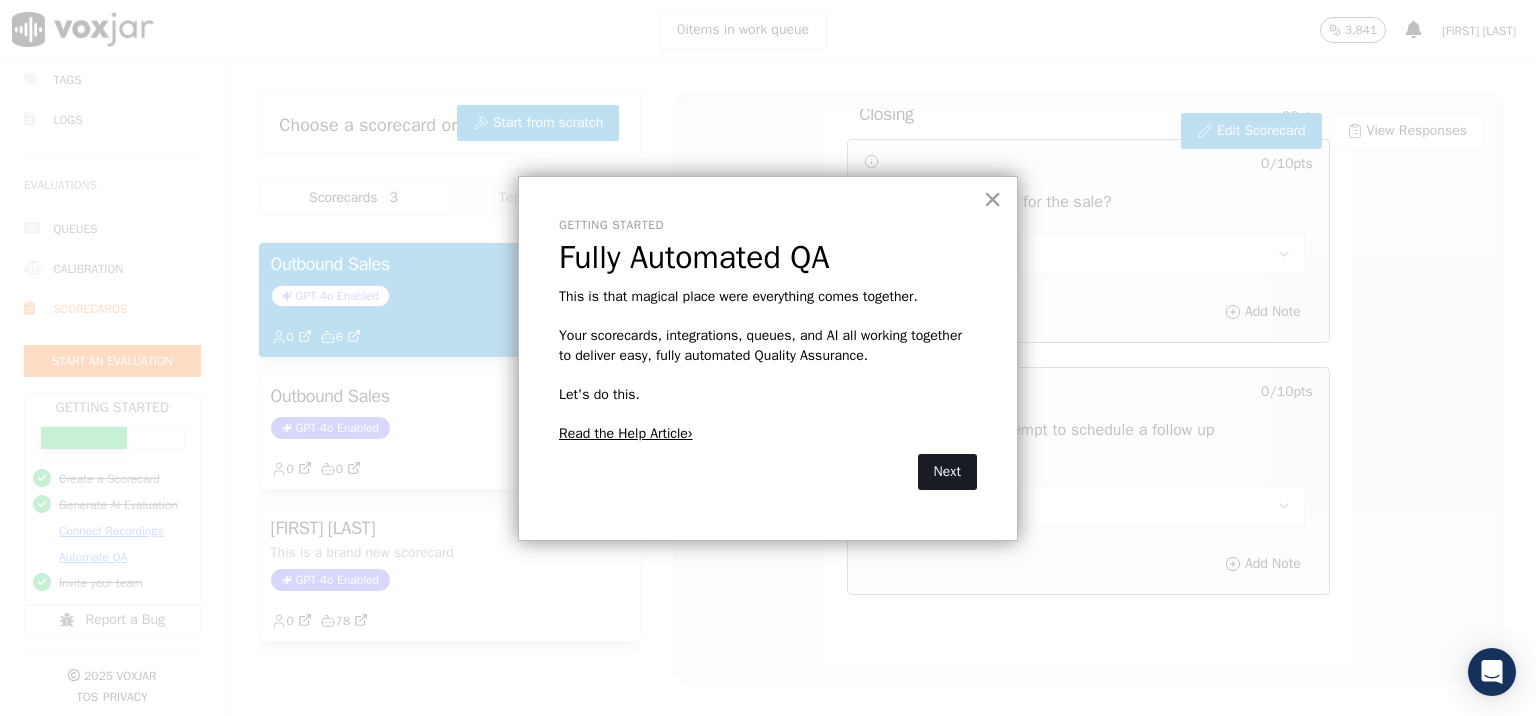 click on "Next" at bounding box center [947, 472] 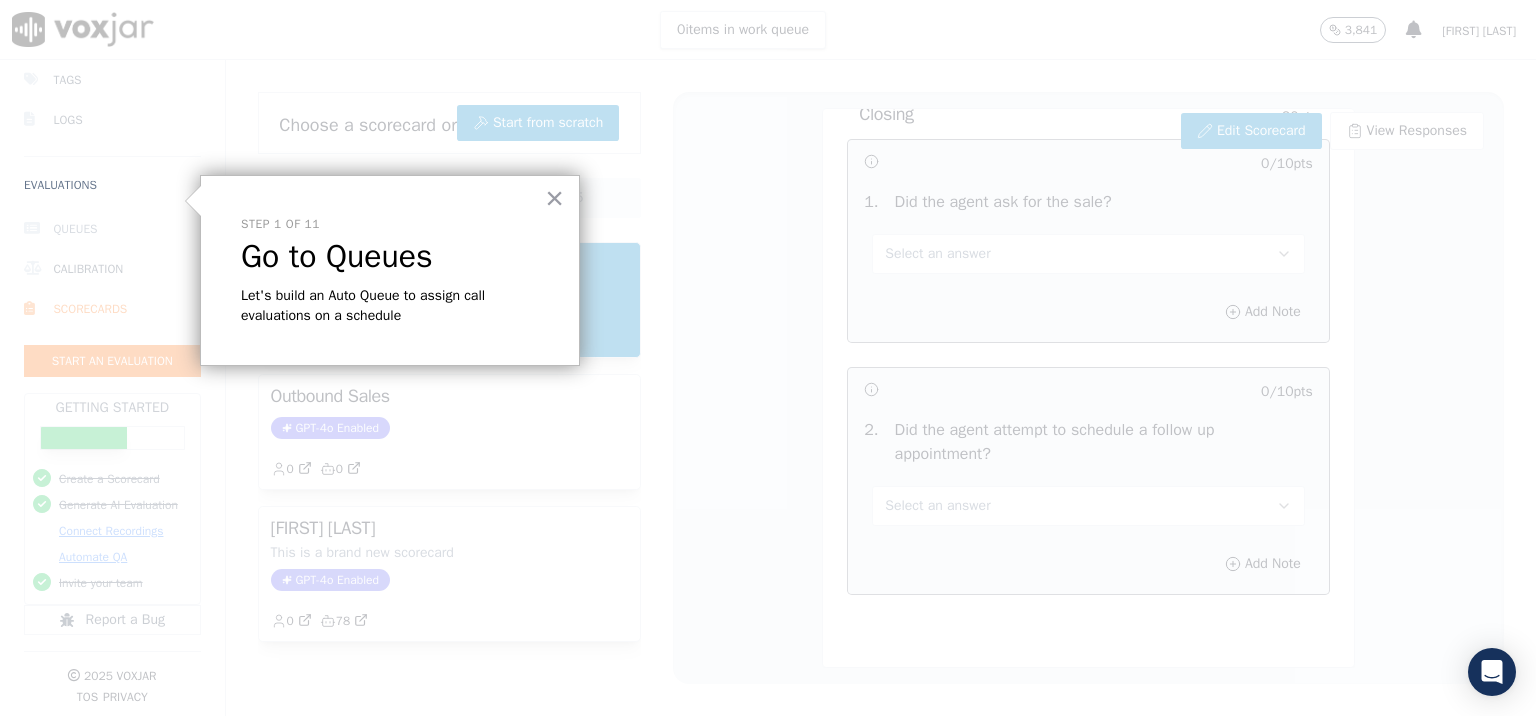 click on "Queues" at bounding box center [112, 229] 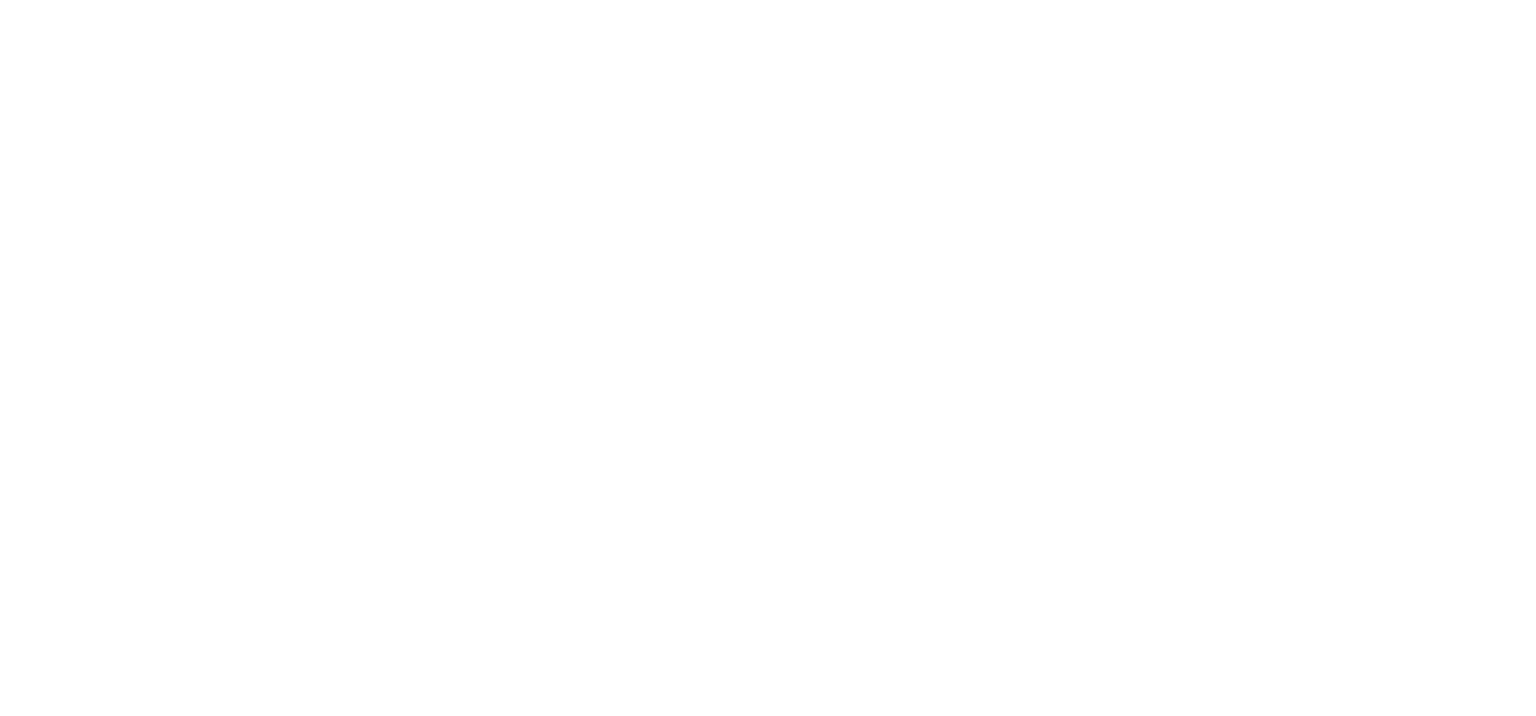 scroll, scrollTop: 0, scrollLeft: 0, axis: both 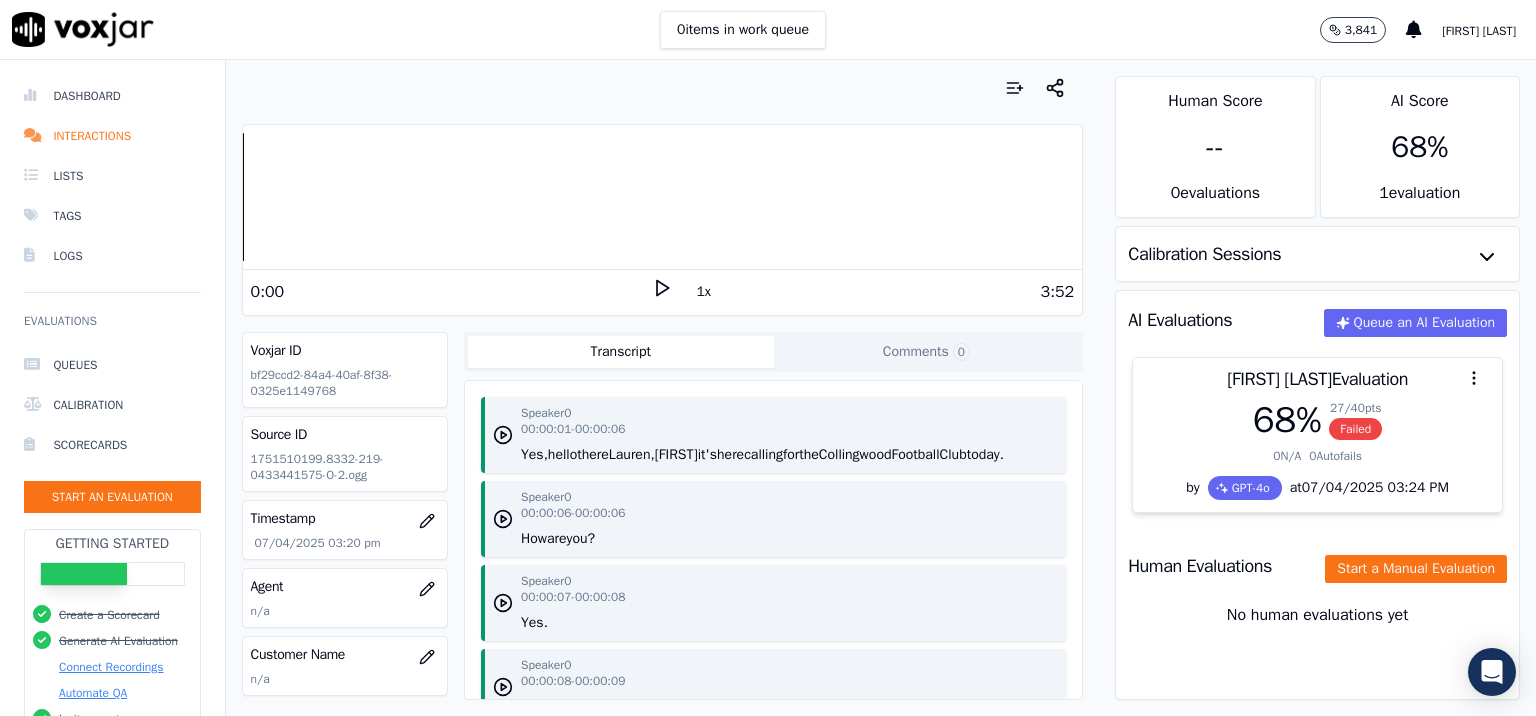 click 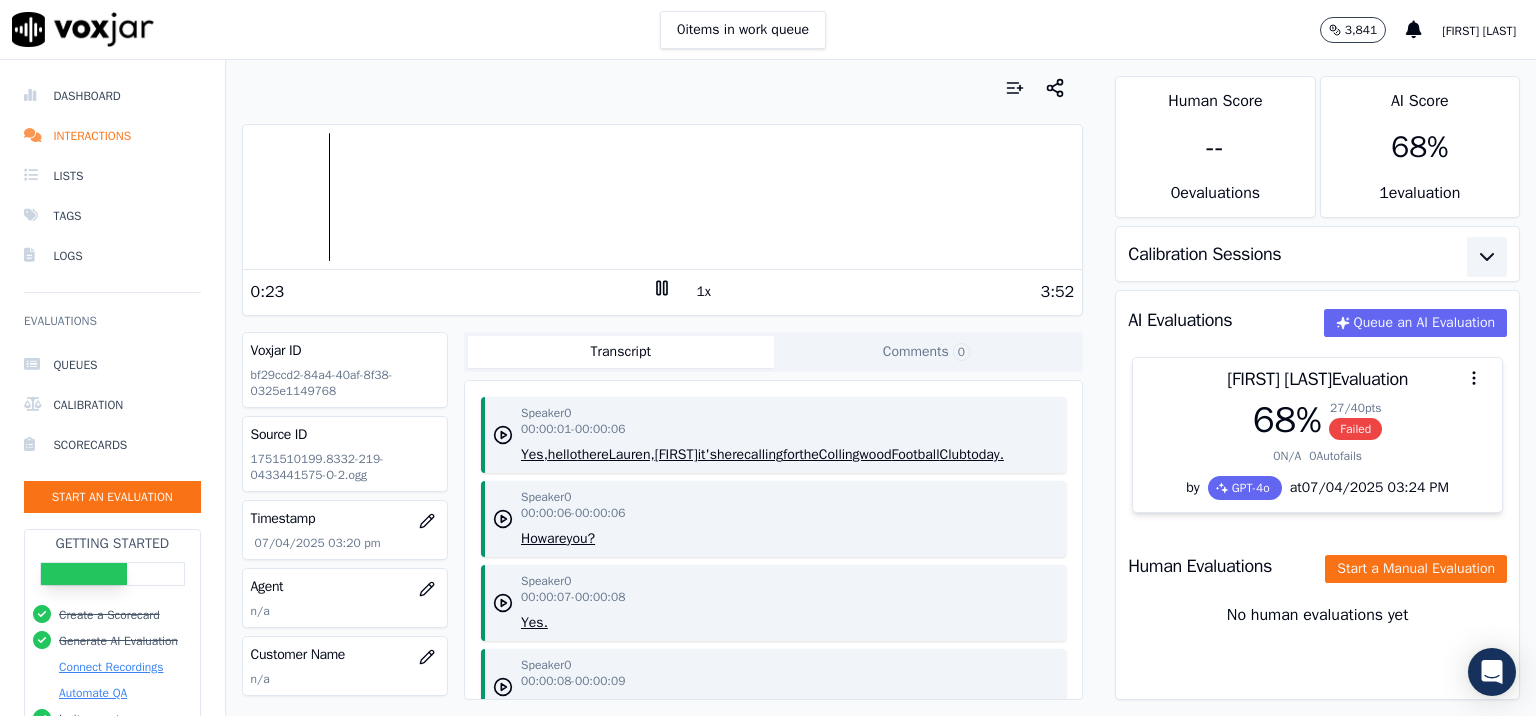 click 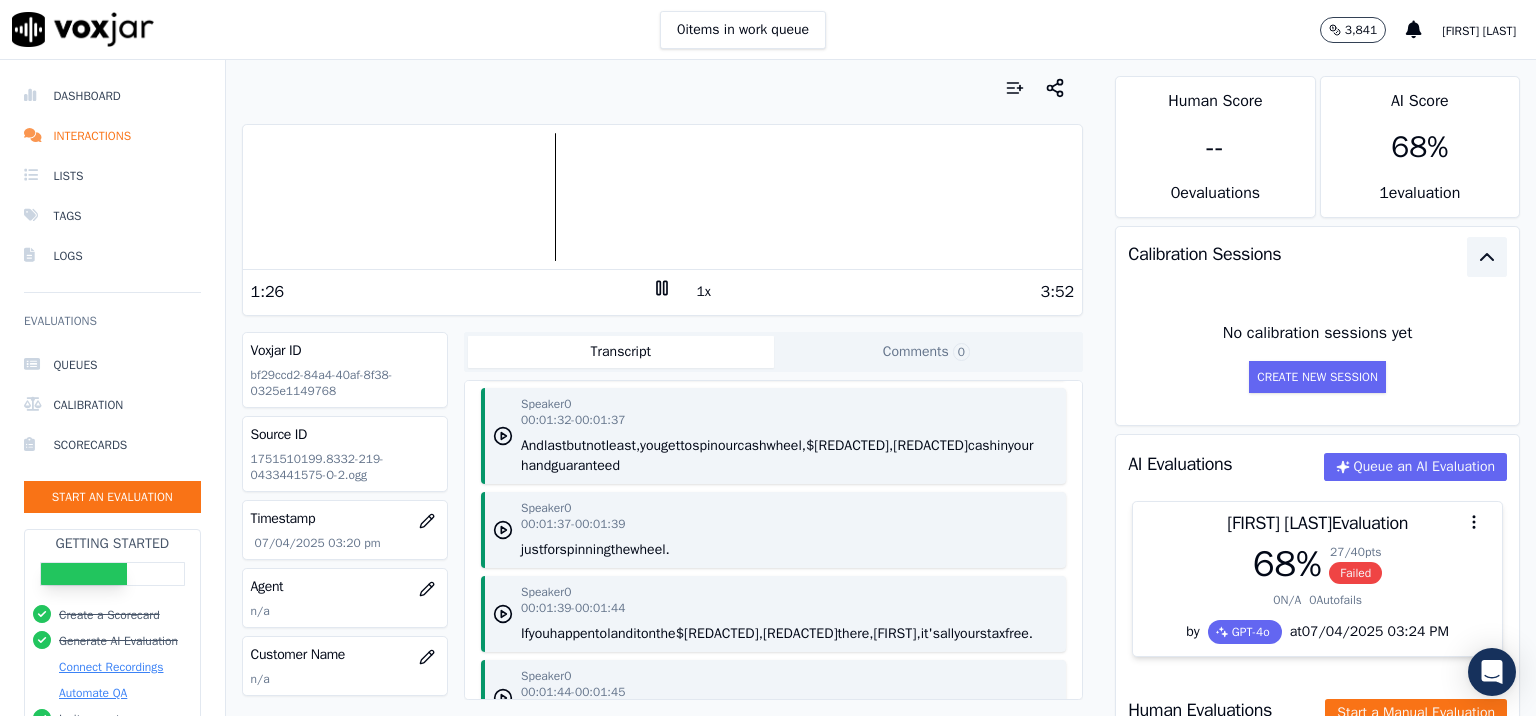 scroll, scrollTop: 2800, scrollLeft: 0, axis: vertical 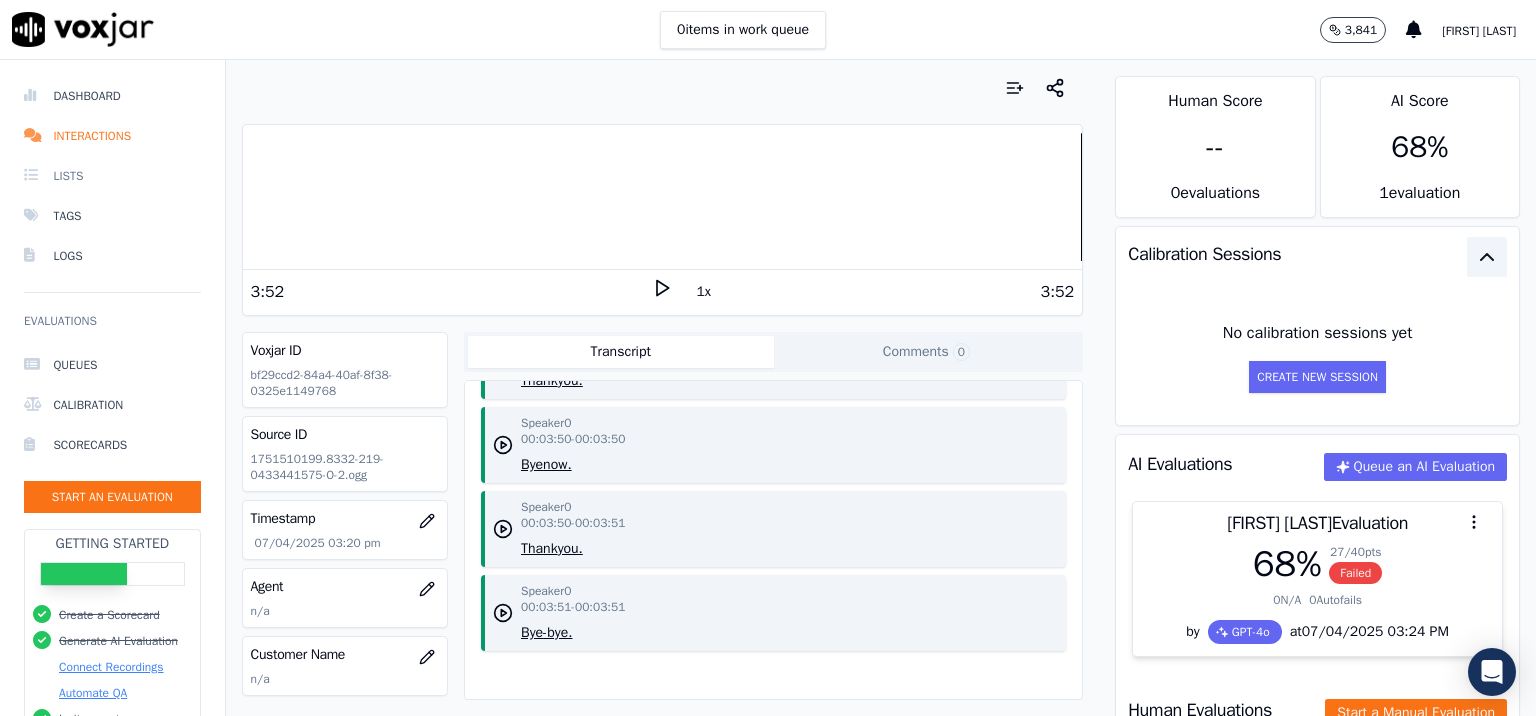 click on "Lists" at bounding box center (112, 176) 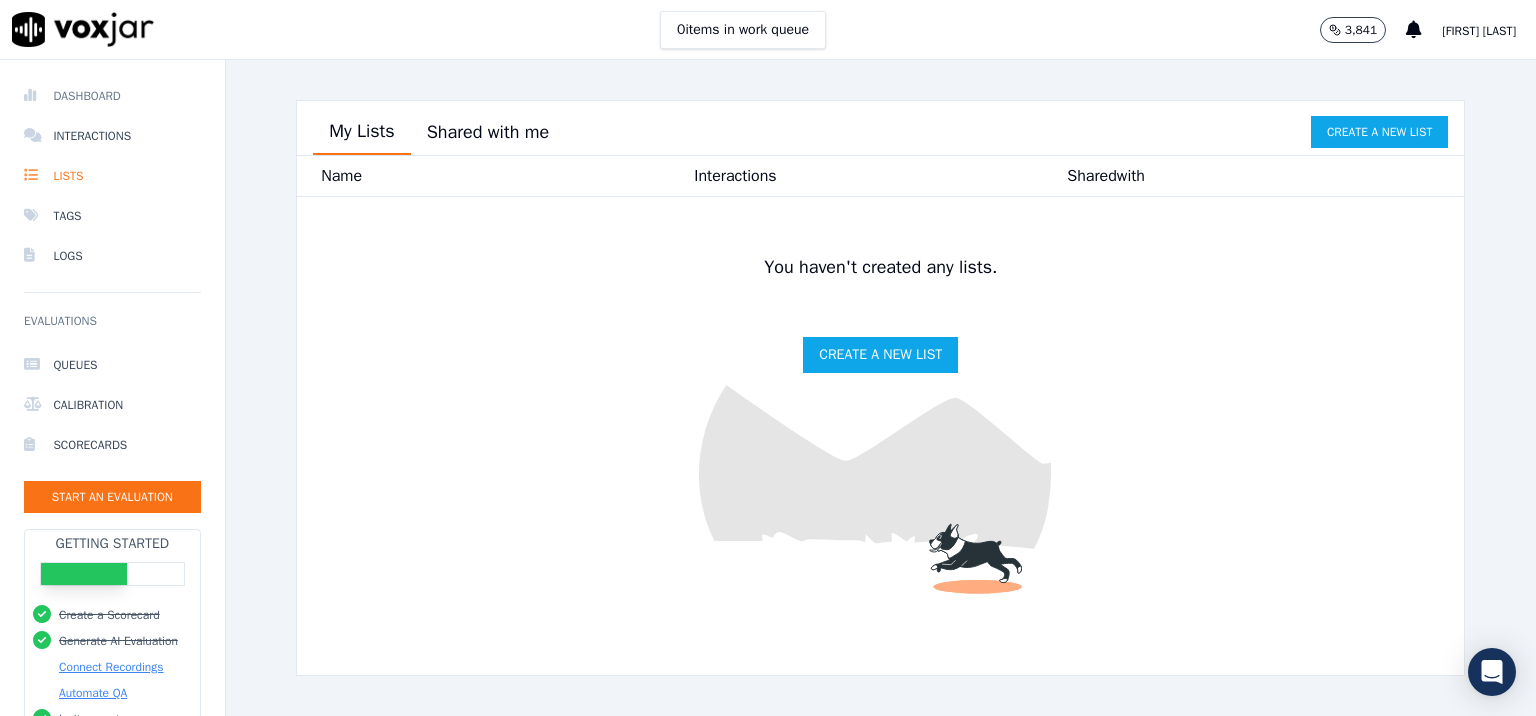 click on "Dashboard" at bounding box center (112, 96) 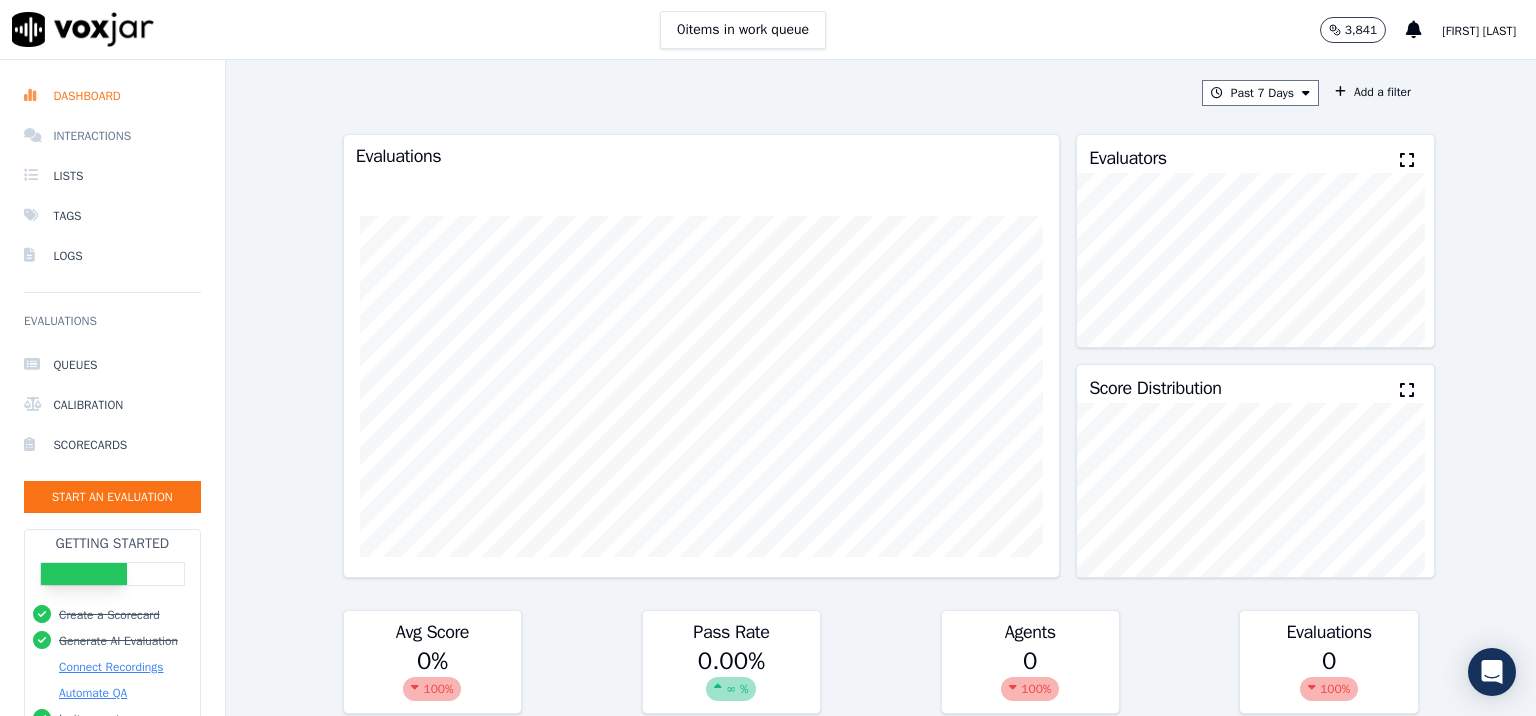 click on "Interactions" at bounding box center (112, 136) 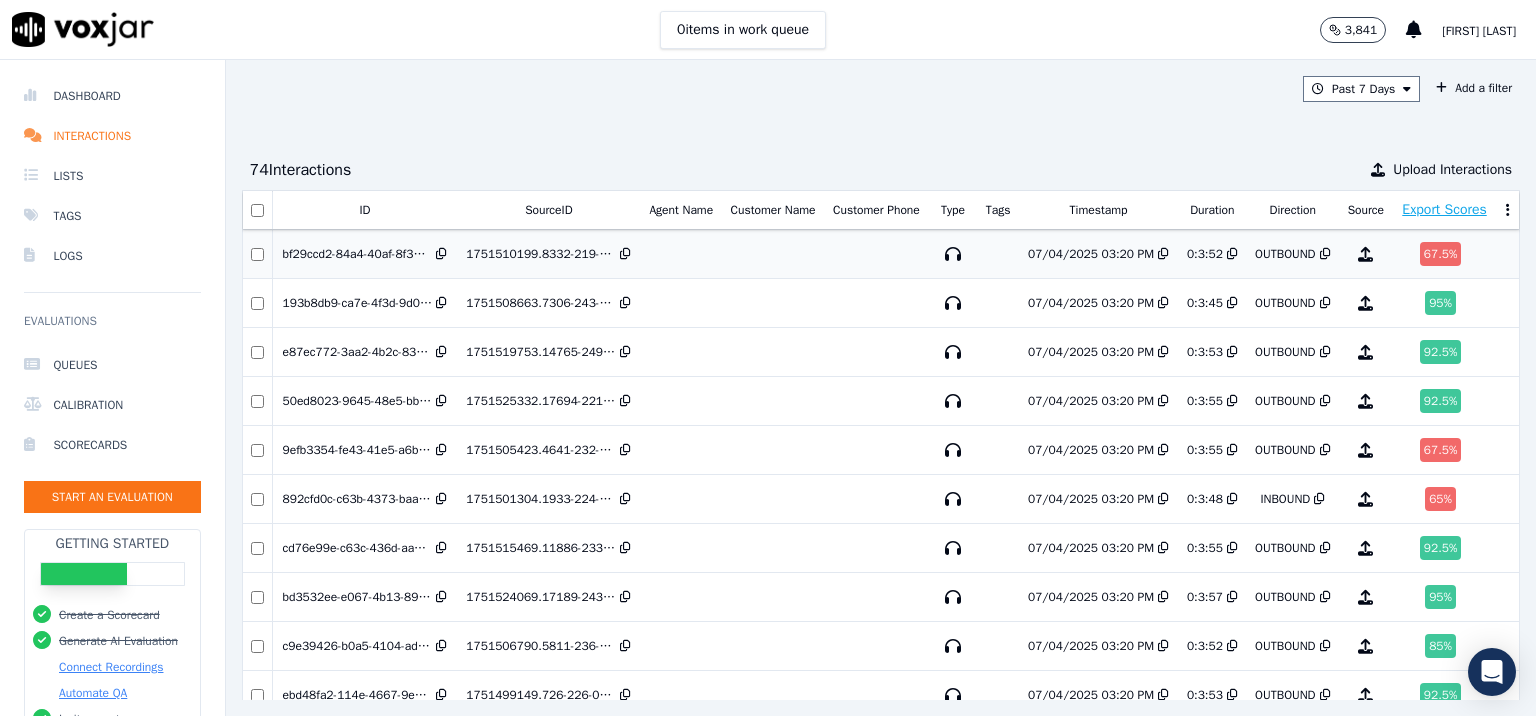 click on "1751510199.8332-219-0433441575-O-2.ogg" at bounding box center (549, 254) 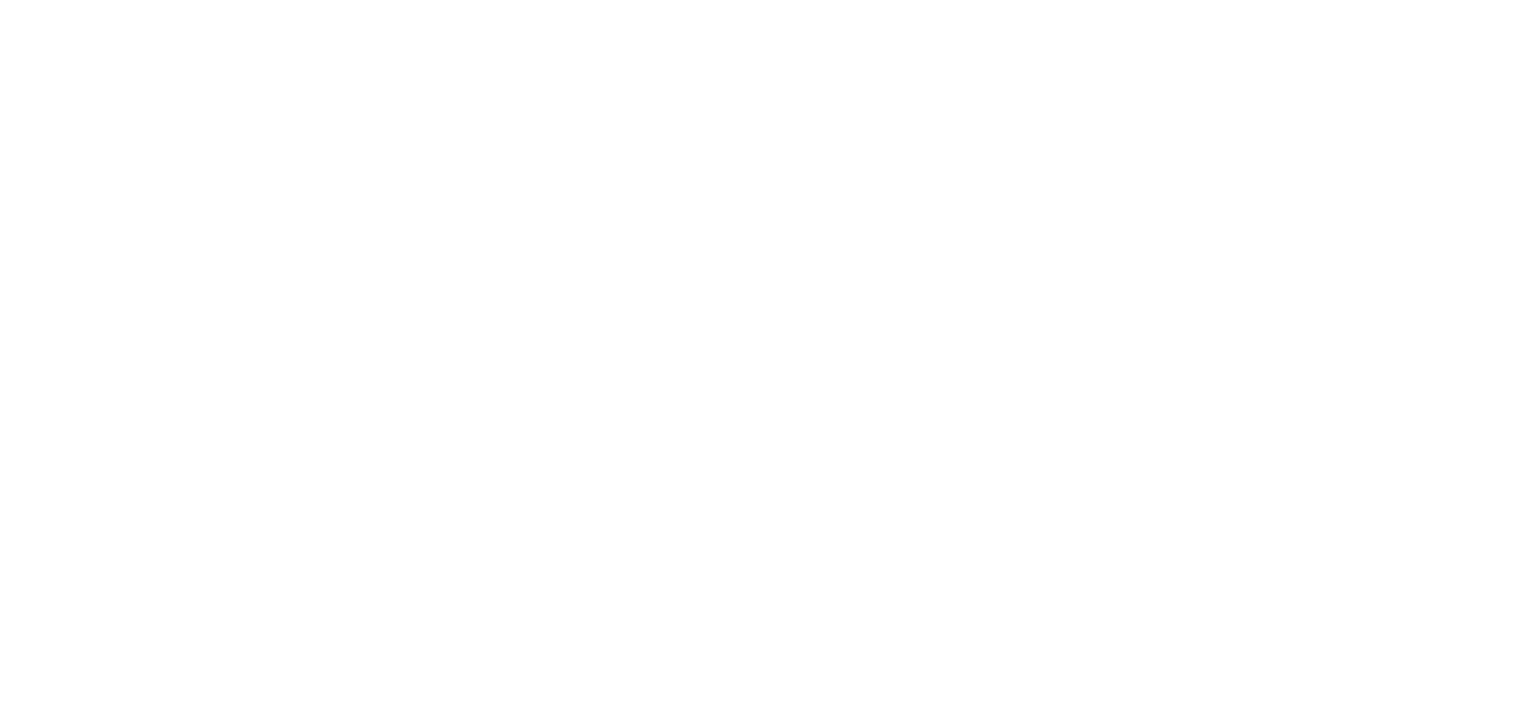 scroll, scrollTop: 0, scrollLeft: 0, axis: both 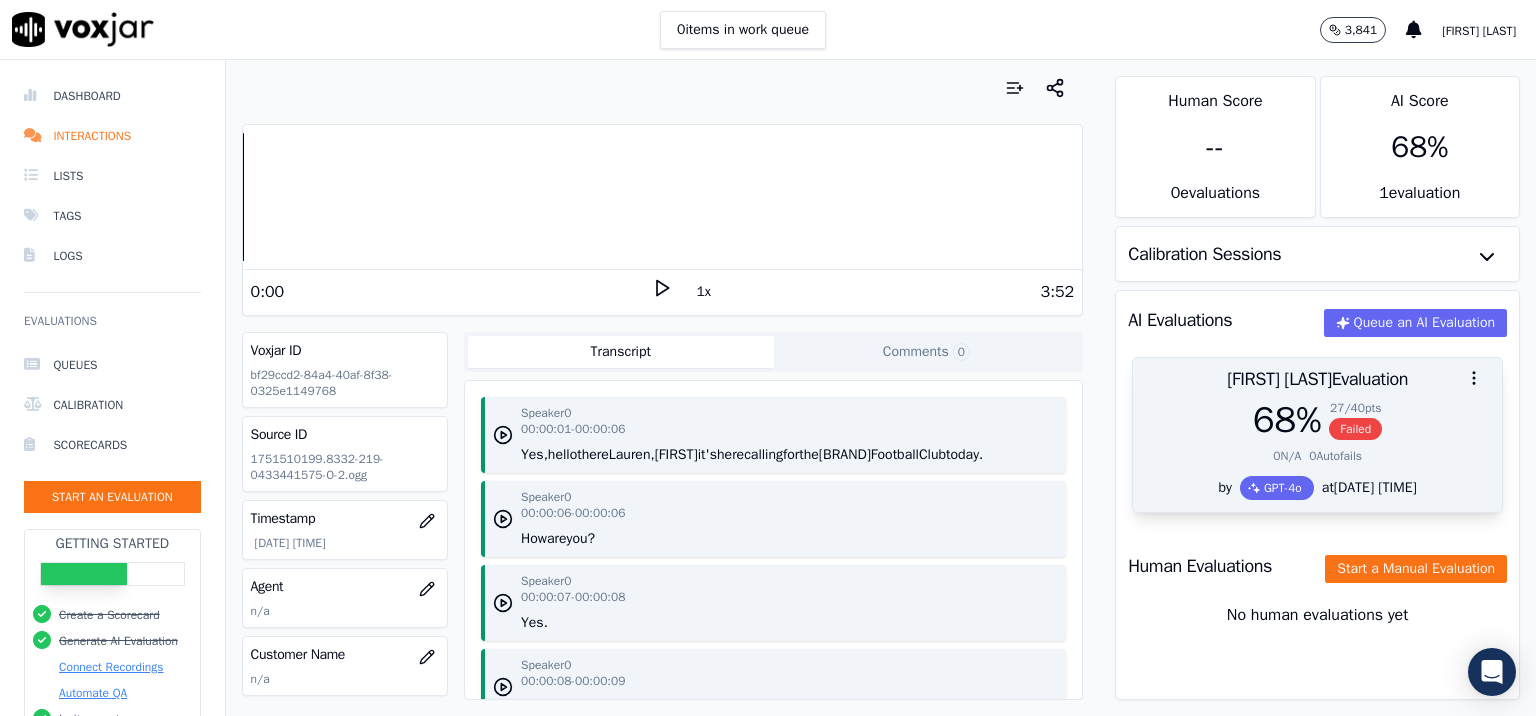 click on "68 %" at bounding box center [1287, 420] 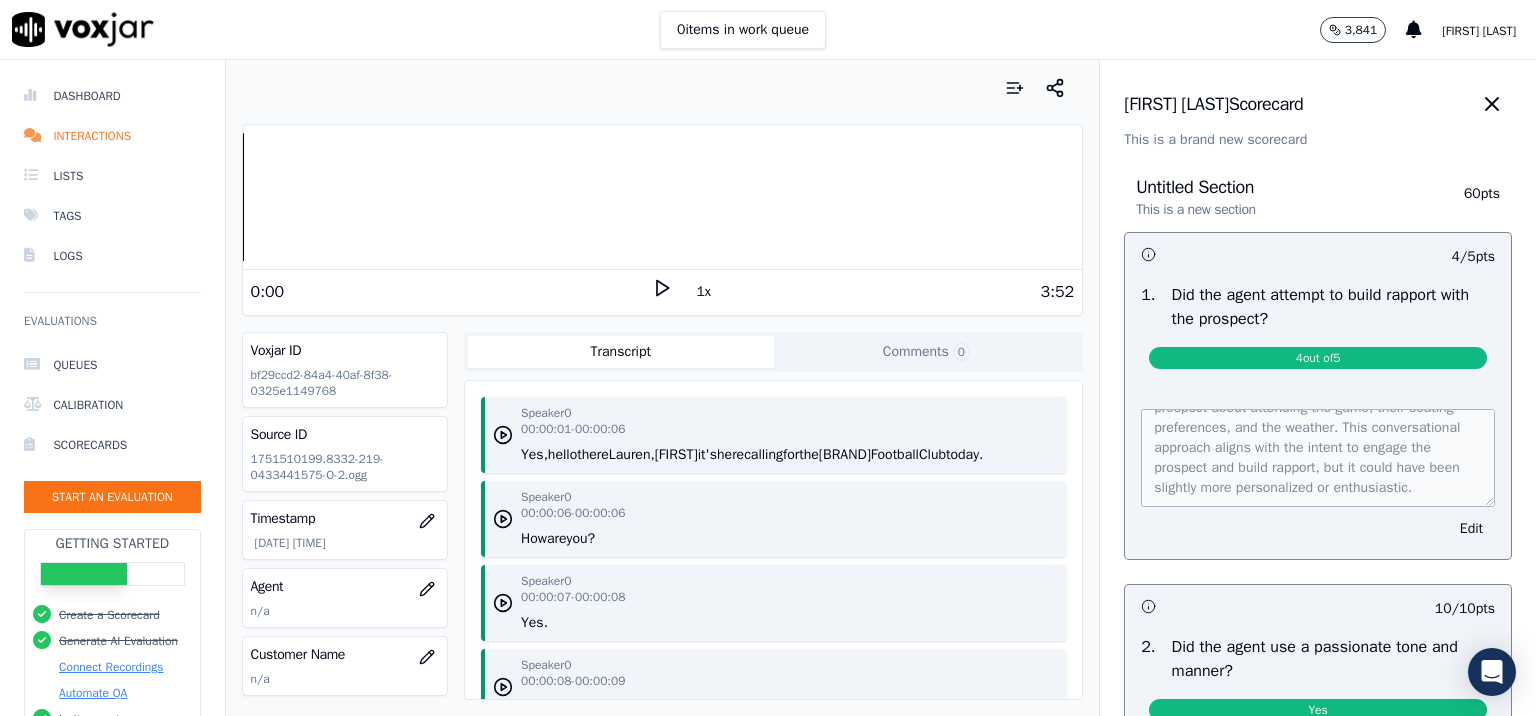 scroll, scrollTop: 60, scrollLeft: 0, axis: vertical 